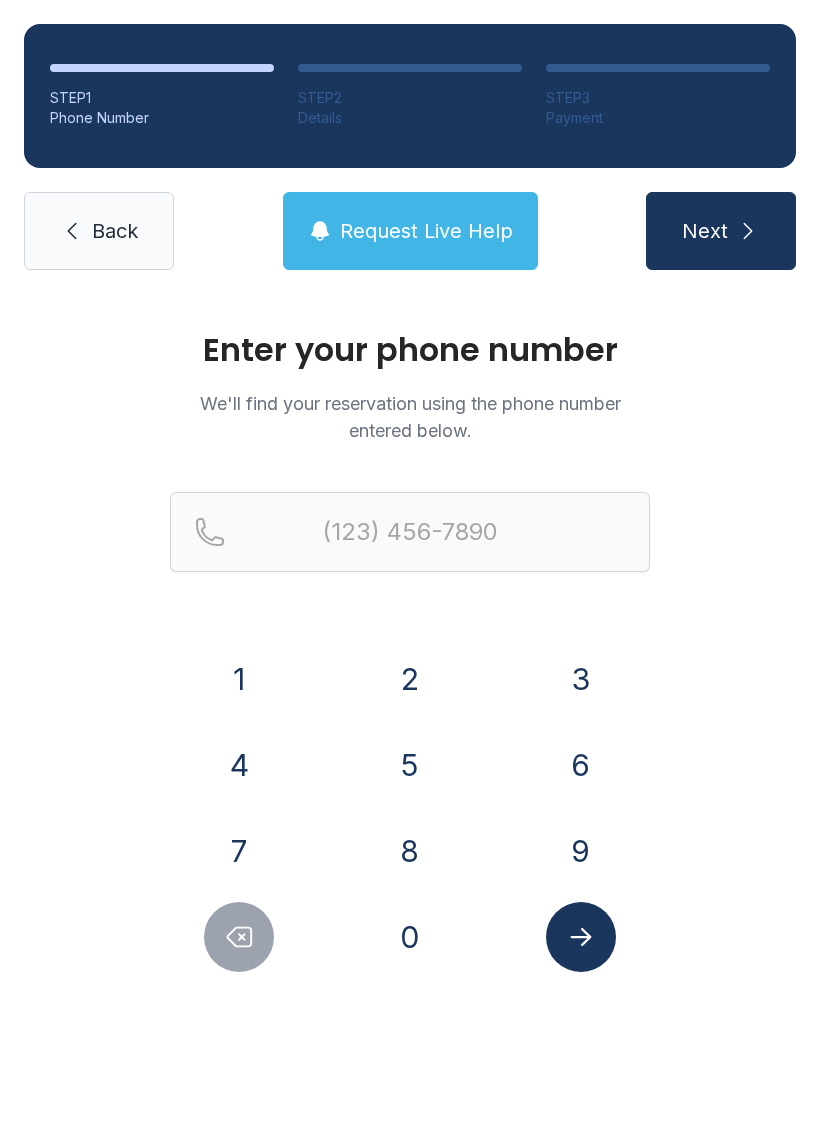 scroll, scrollTop: 0, scrollLeft: 0, axis: both 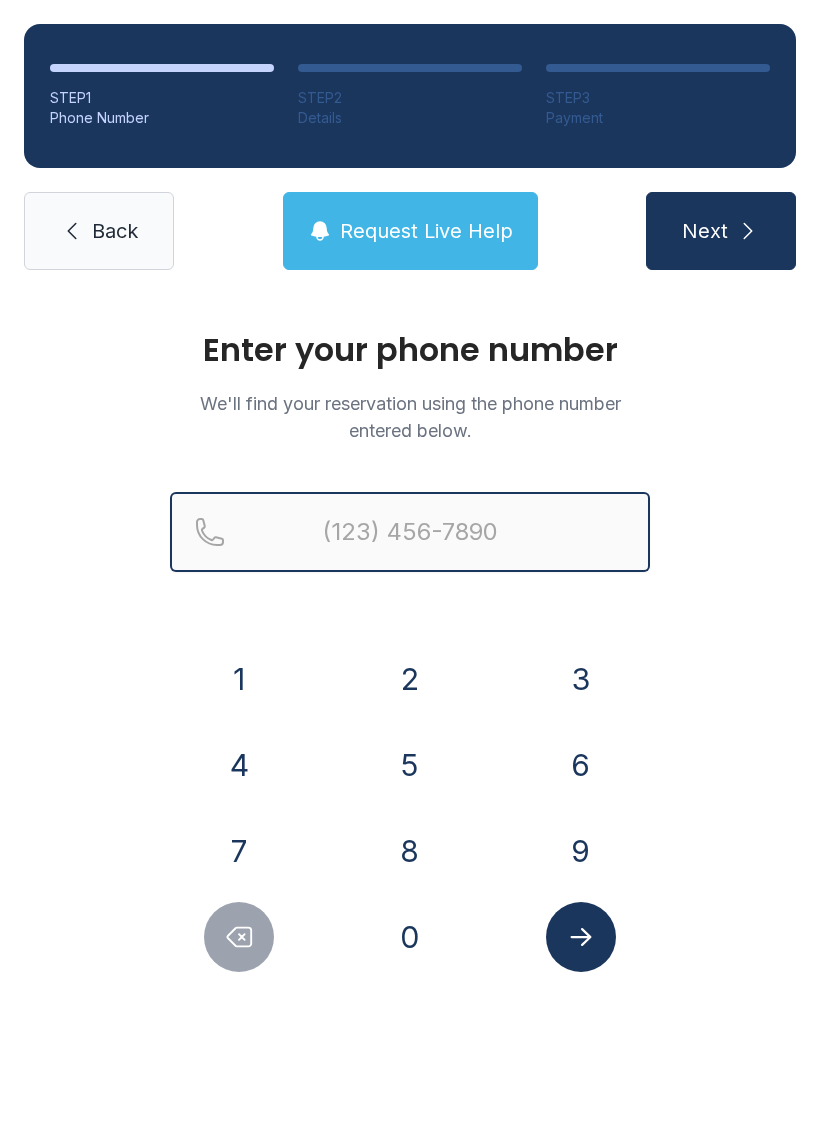 click at bounding box center (410, 532) 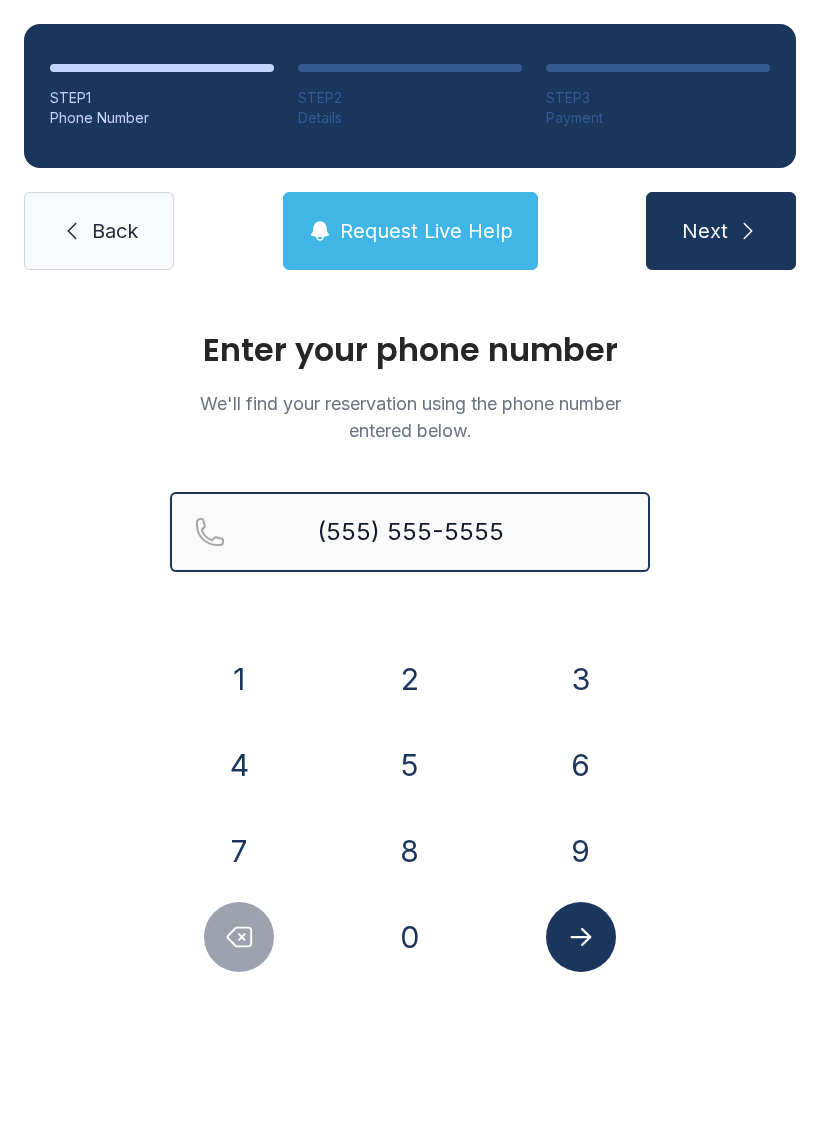 click on "Next" at bounding box center (721, 231) 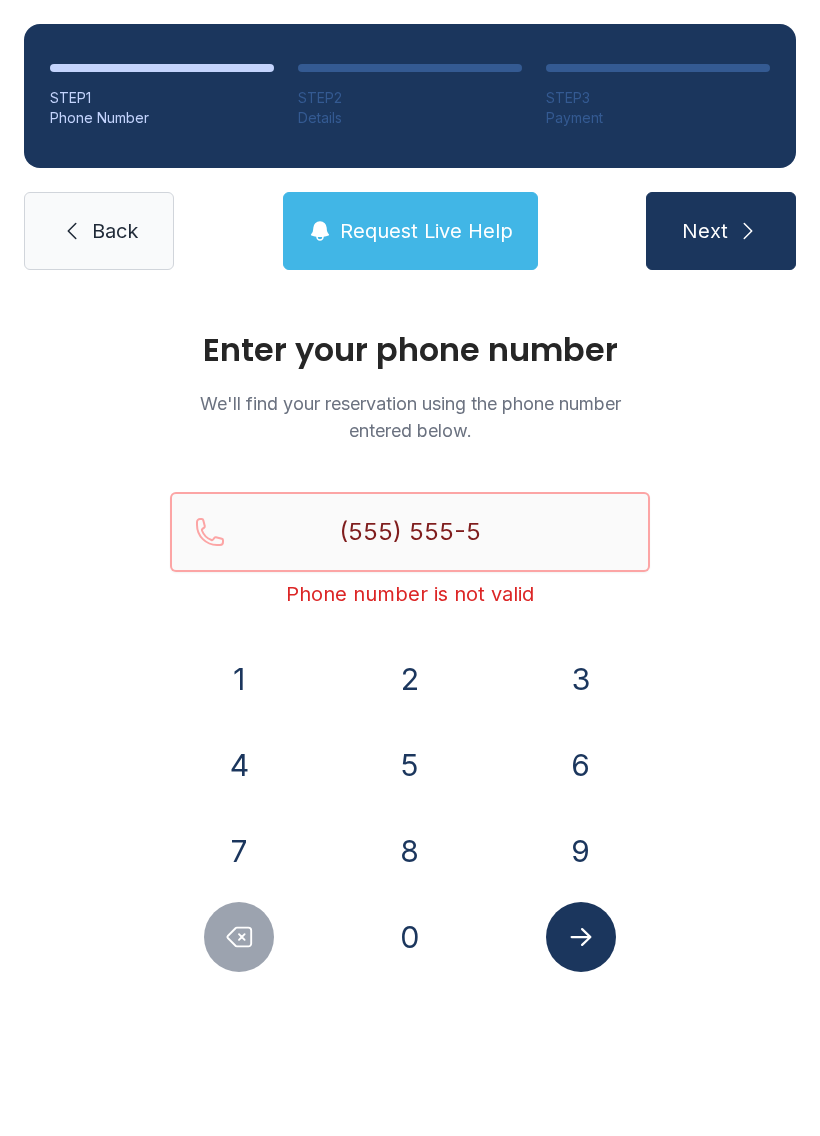 type on "(555) 555-" 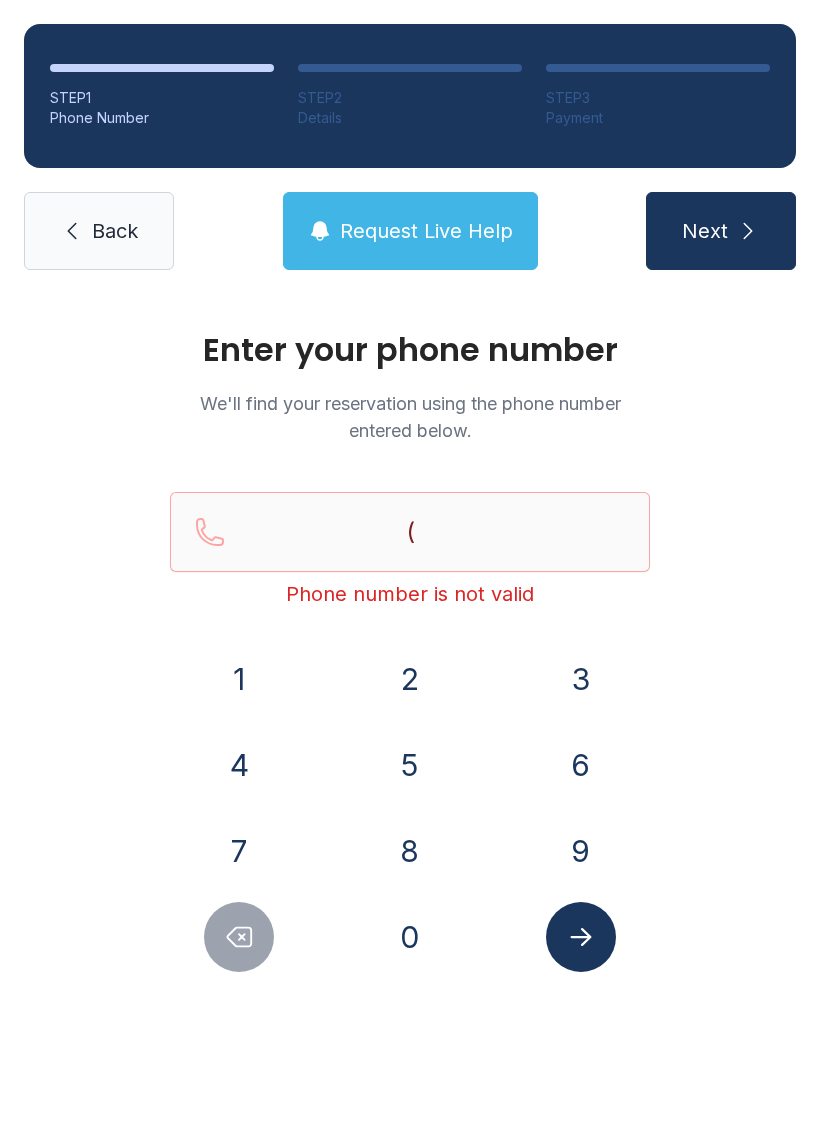 click on "9" at bounding box center [239, 679] 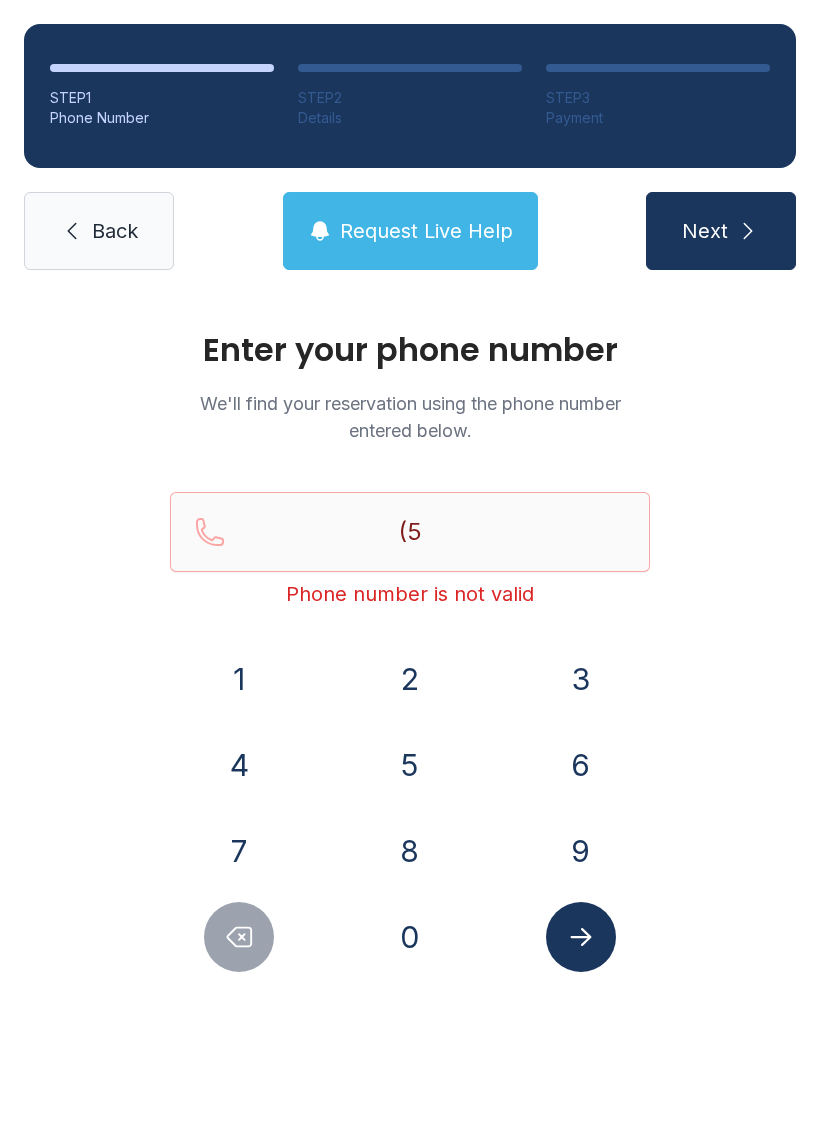 click on "8" at bounding box center [239, 679] 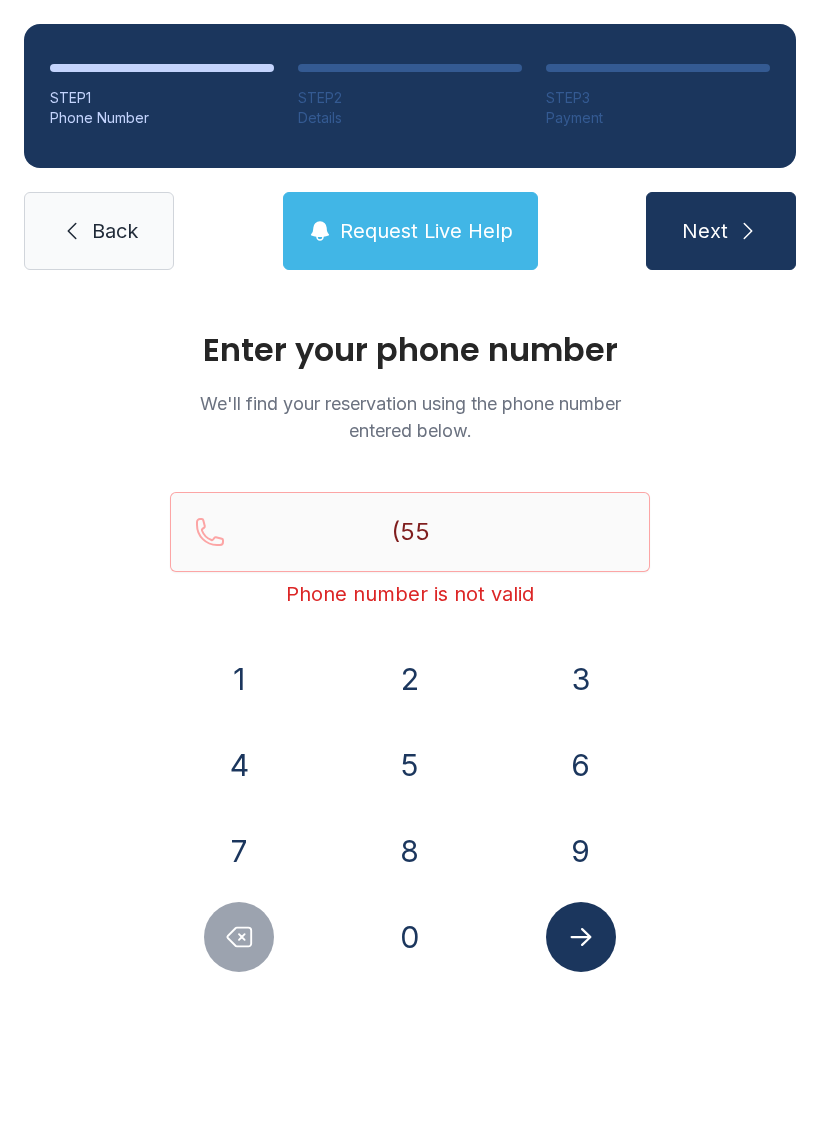 click on "0" at bounding box center [239, 679] 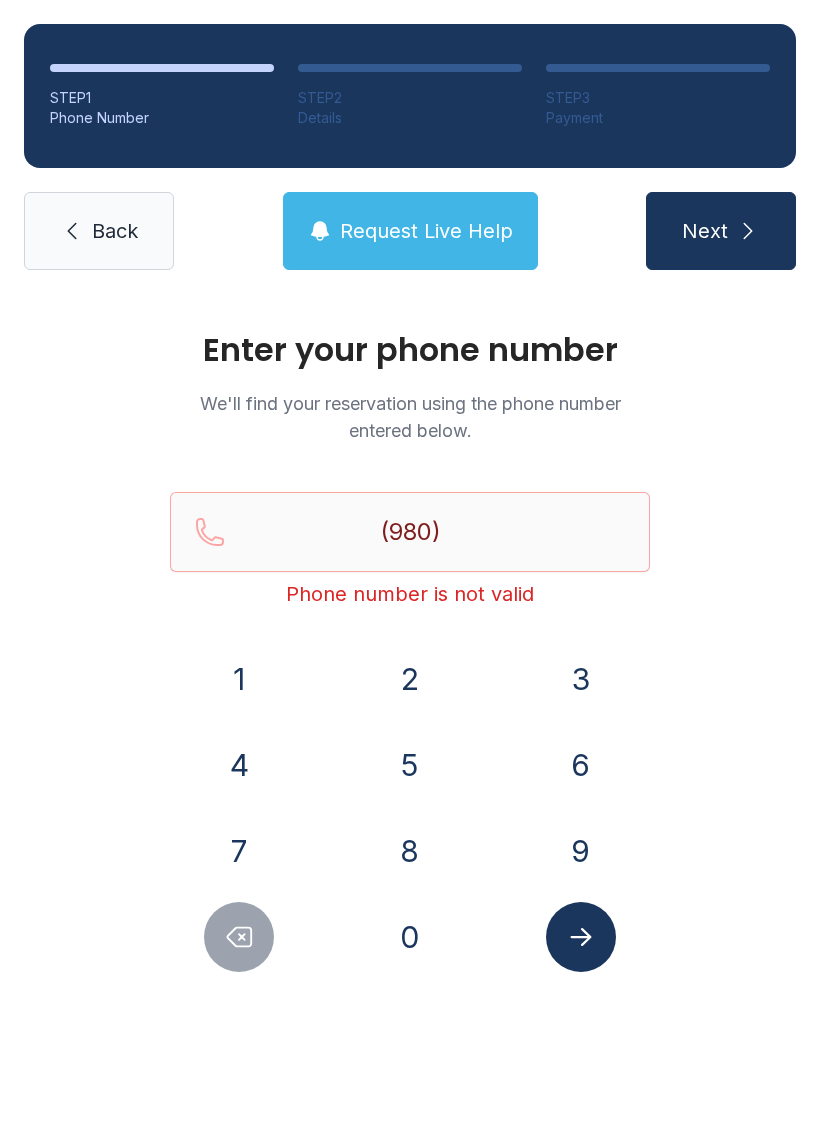 click on "2" at bounding box center [239, 679] 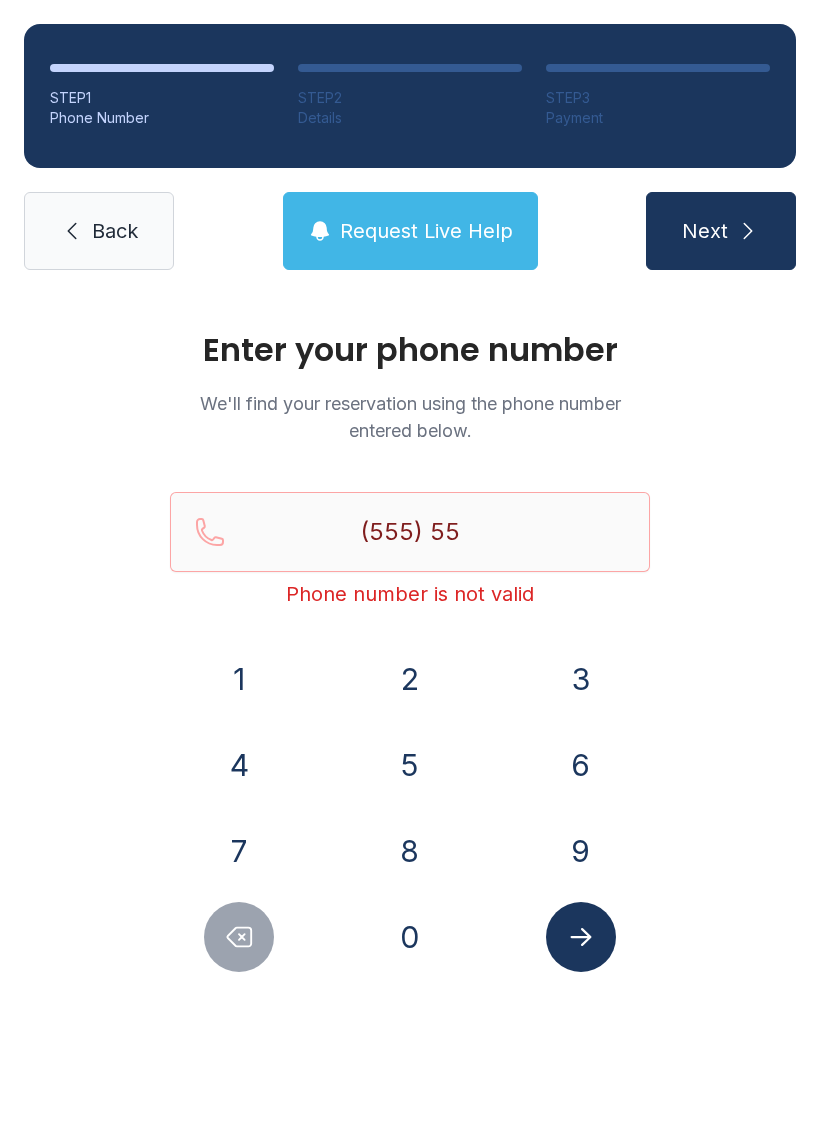 click on "5" at bounding box center (239, 679) 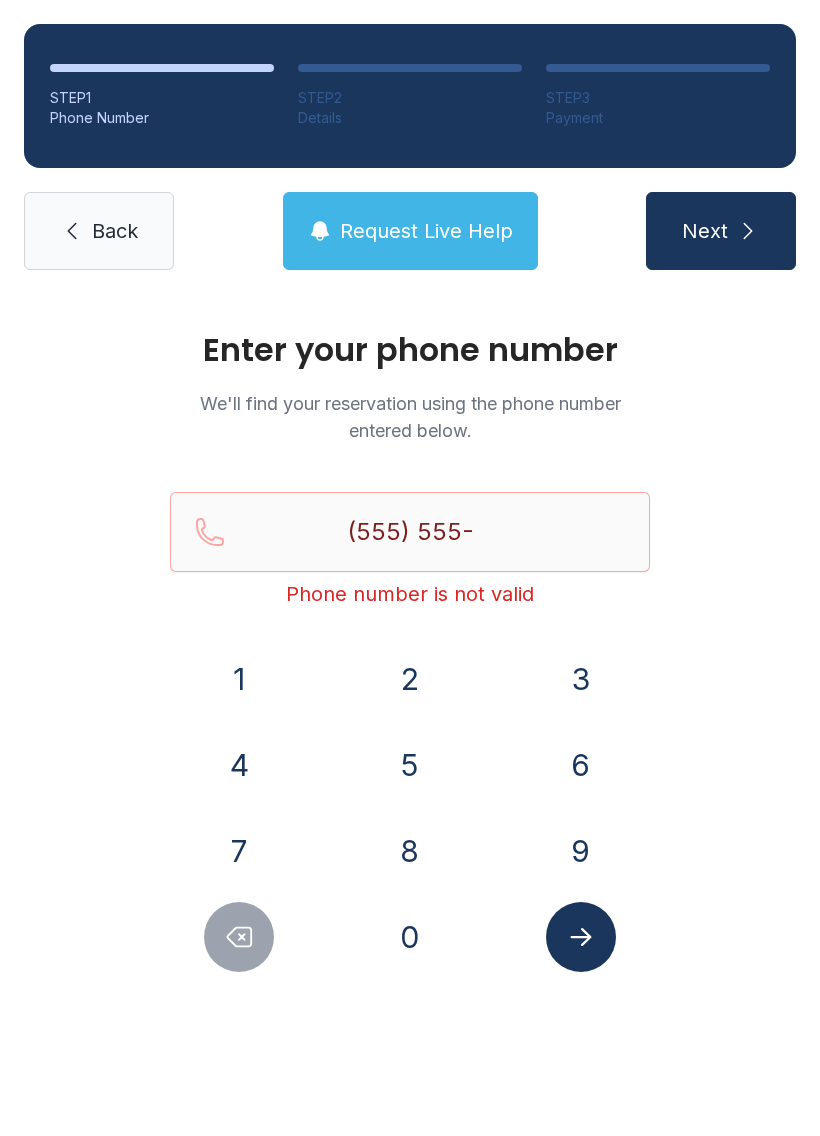 click on "3" at bounding box center (239, 679) 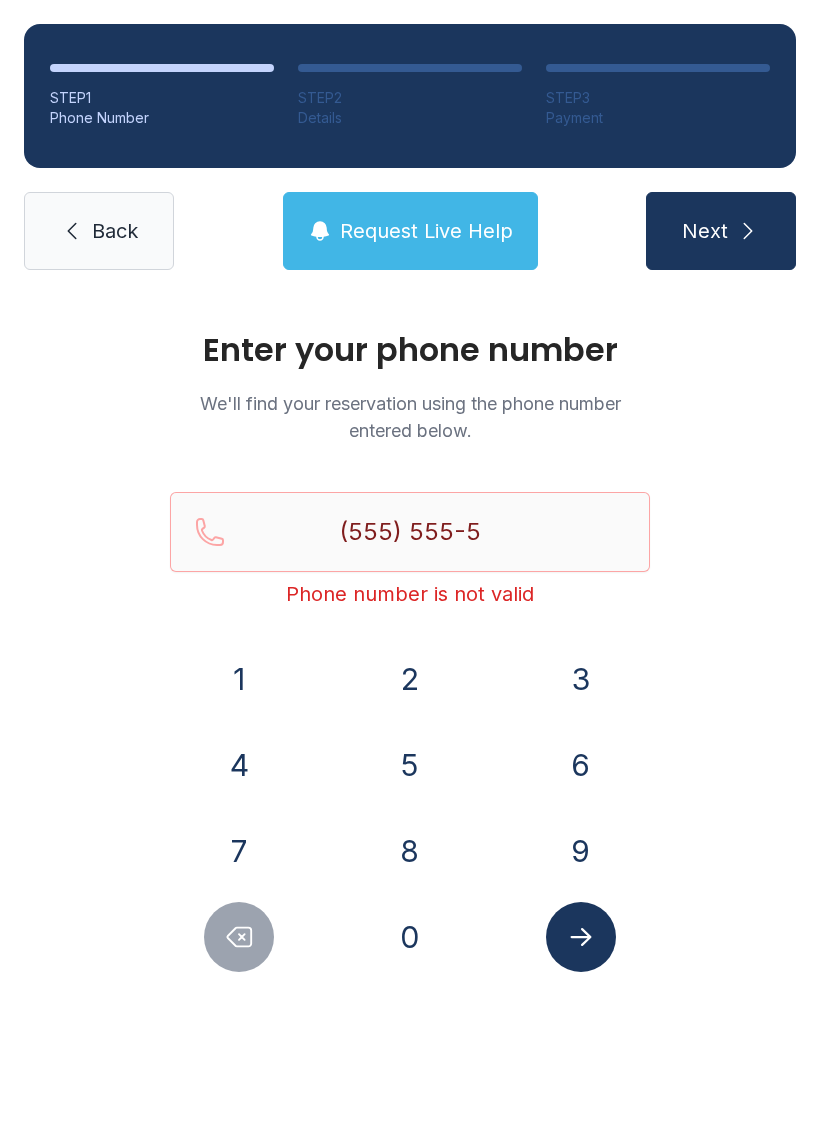 click on "1" at bounding box center (239, 679) 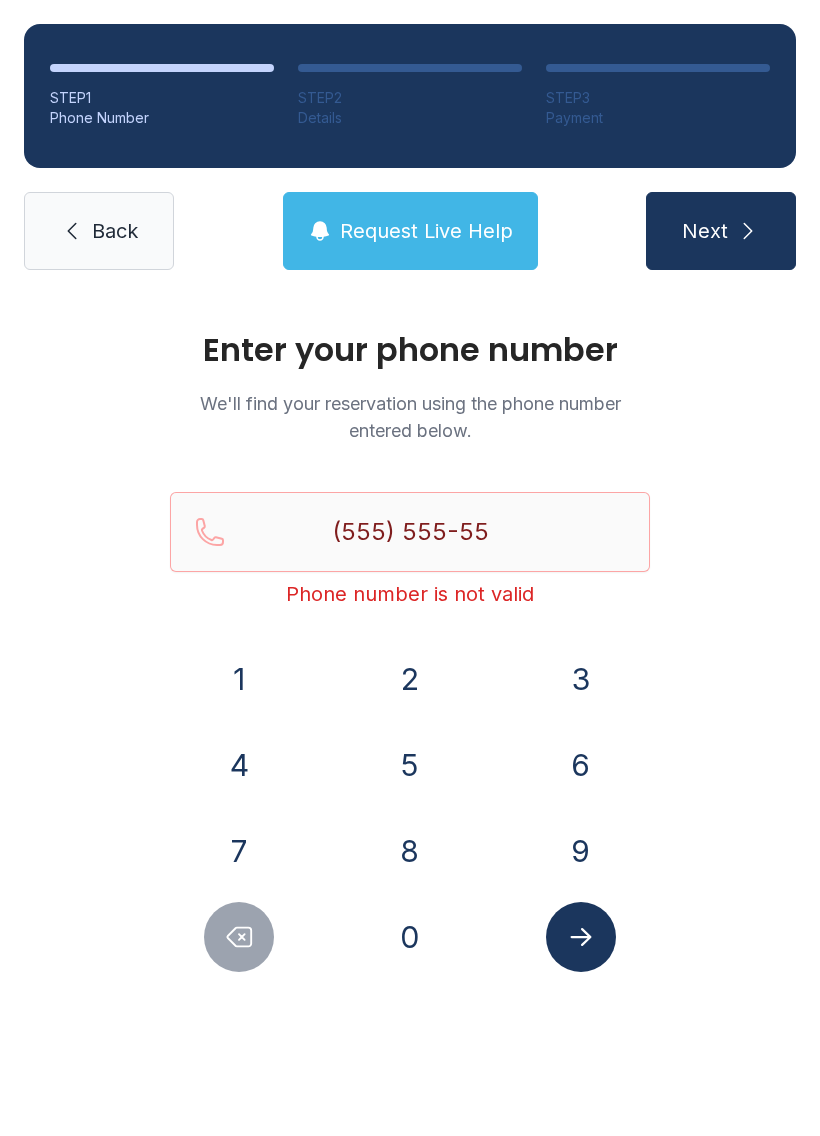 click on "6" at bounding box center [239, 679] 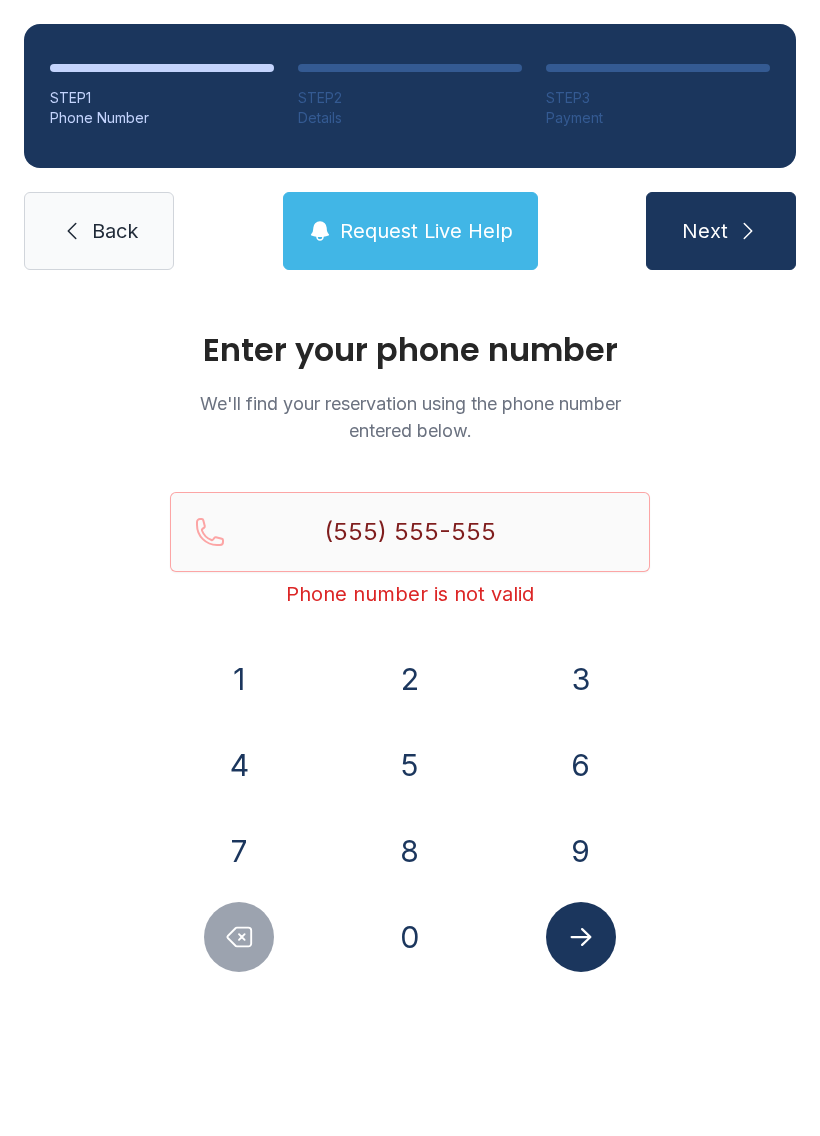 click on "4" at bounding box center [239, 679] 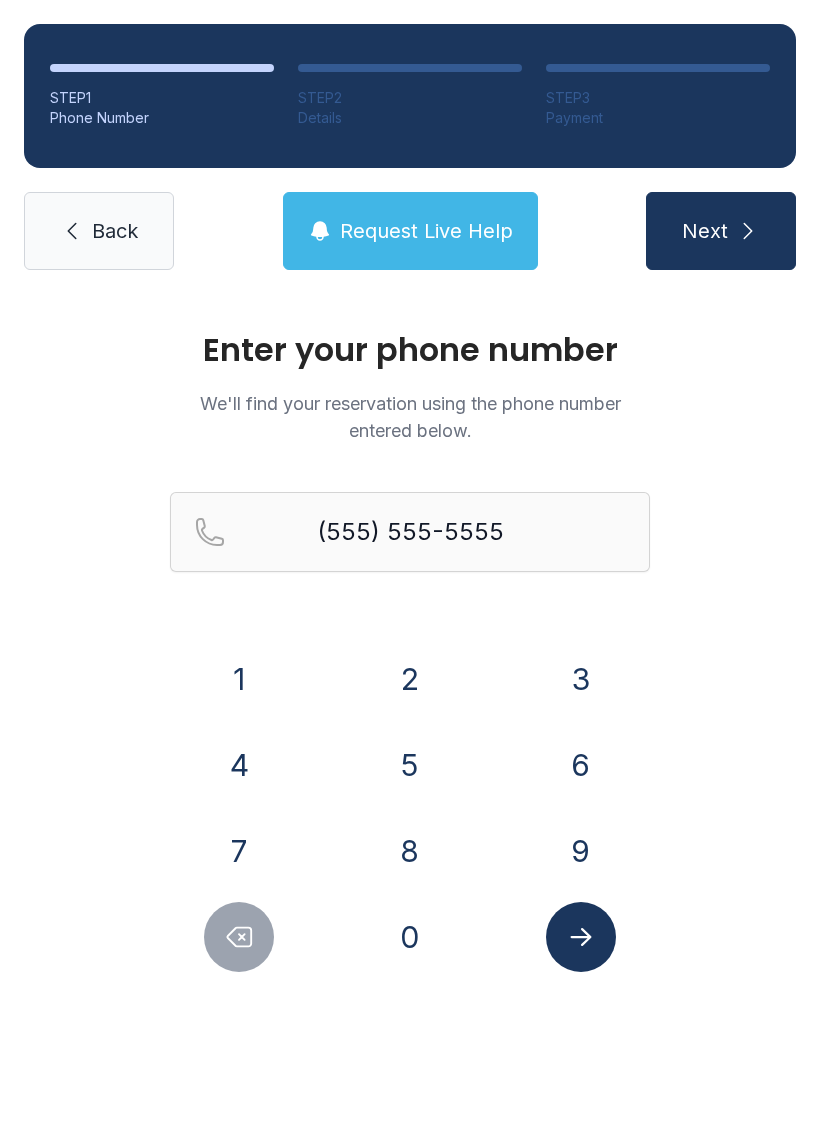 click at bounding box center (581, 937) 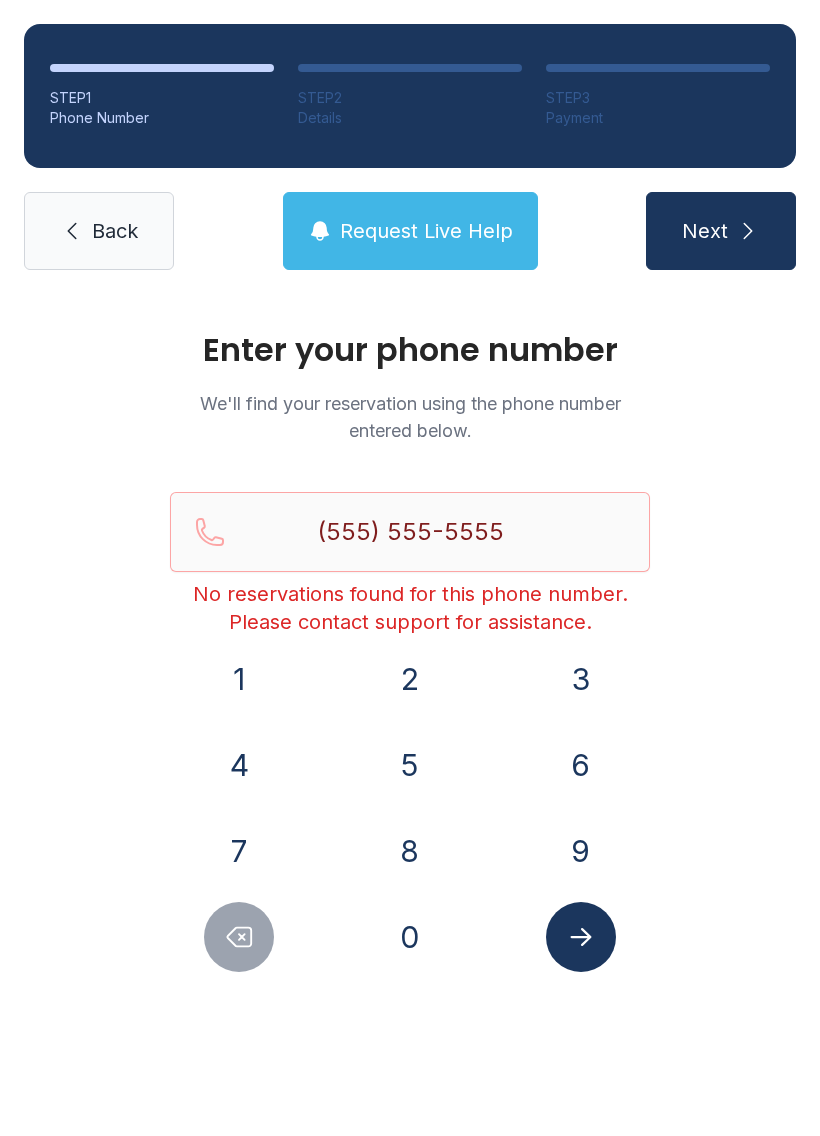 click on "Back" at bounding box center [99, 231] 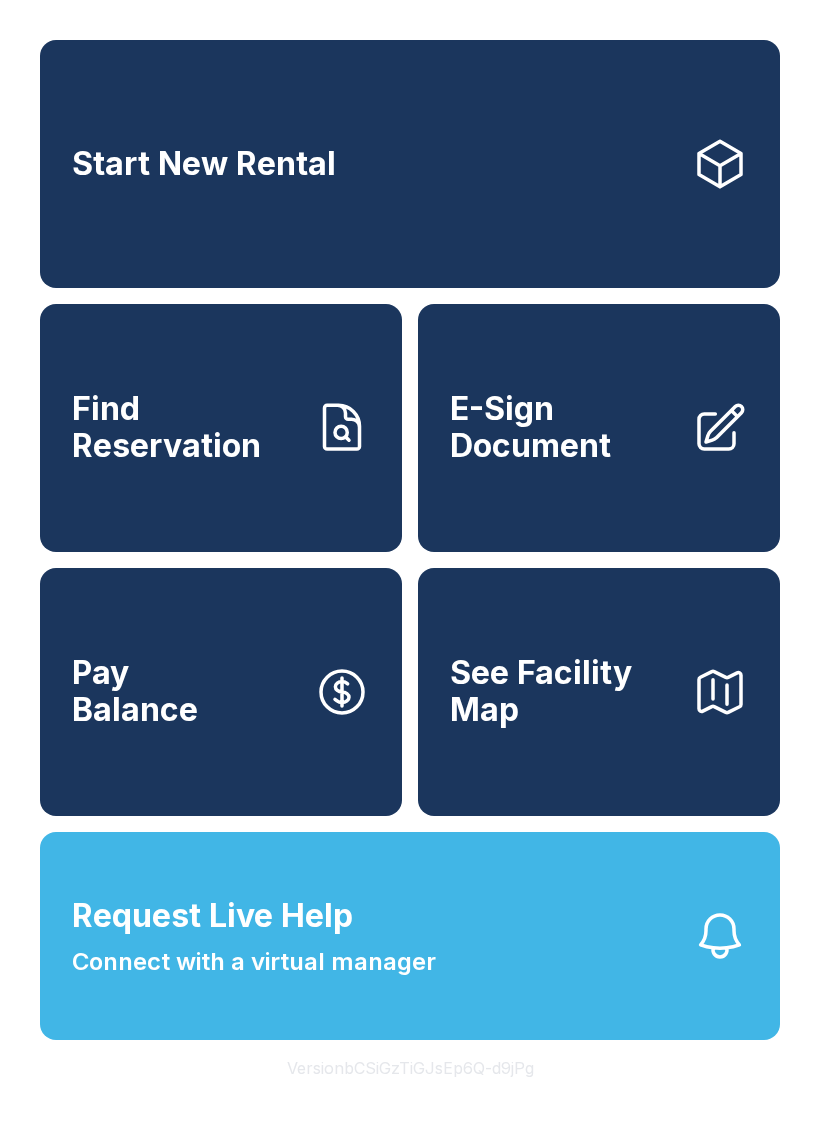 click on "Find Reservation" at bounding box center (185, 427) 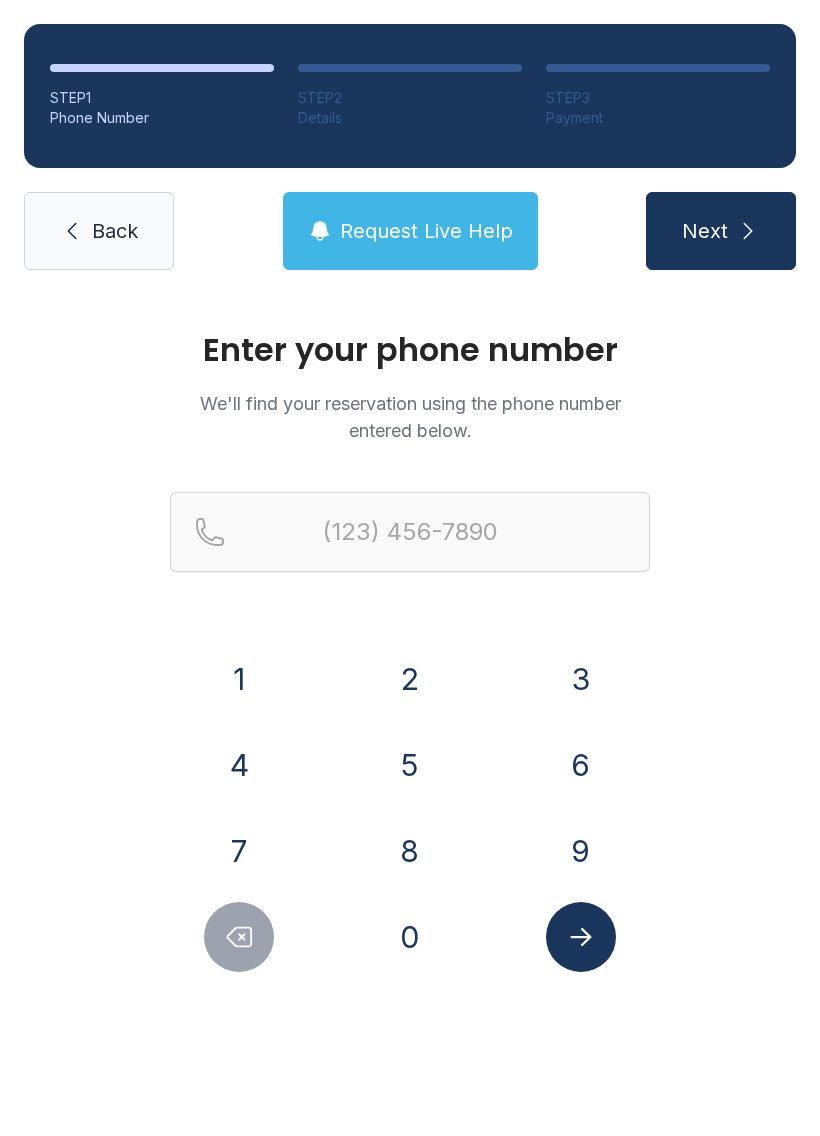 click on "9" at bounding box center (239, 679) 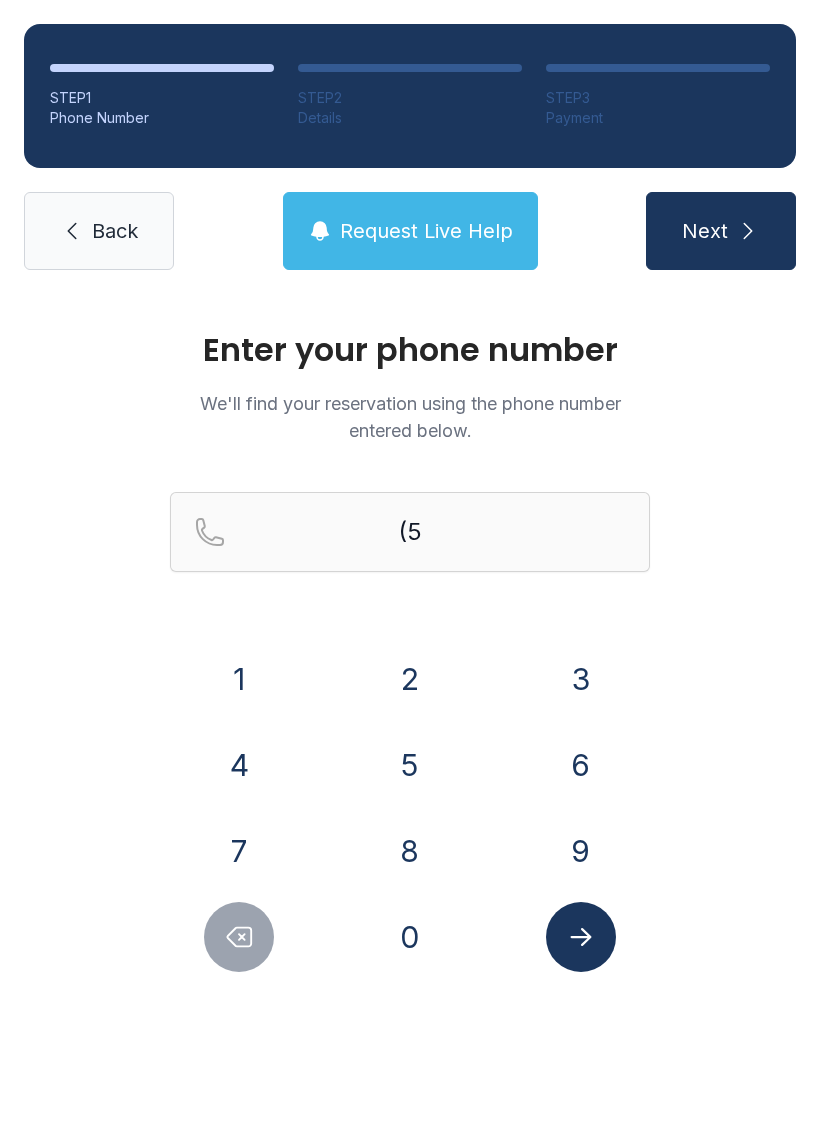 click on "8" at bounding box center (239, 679) 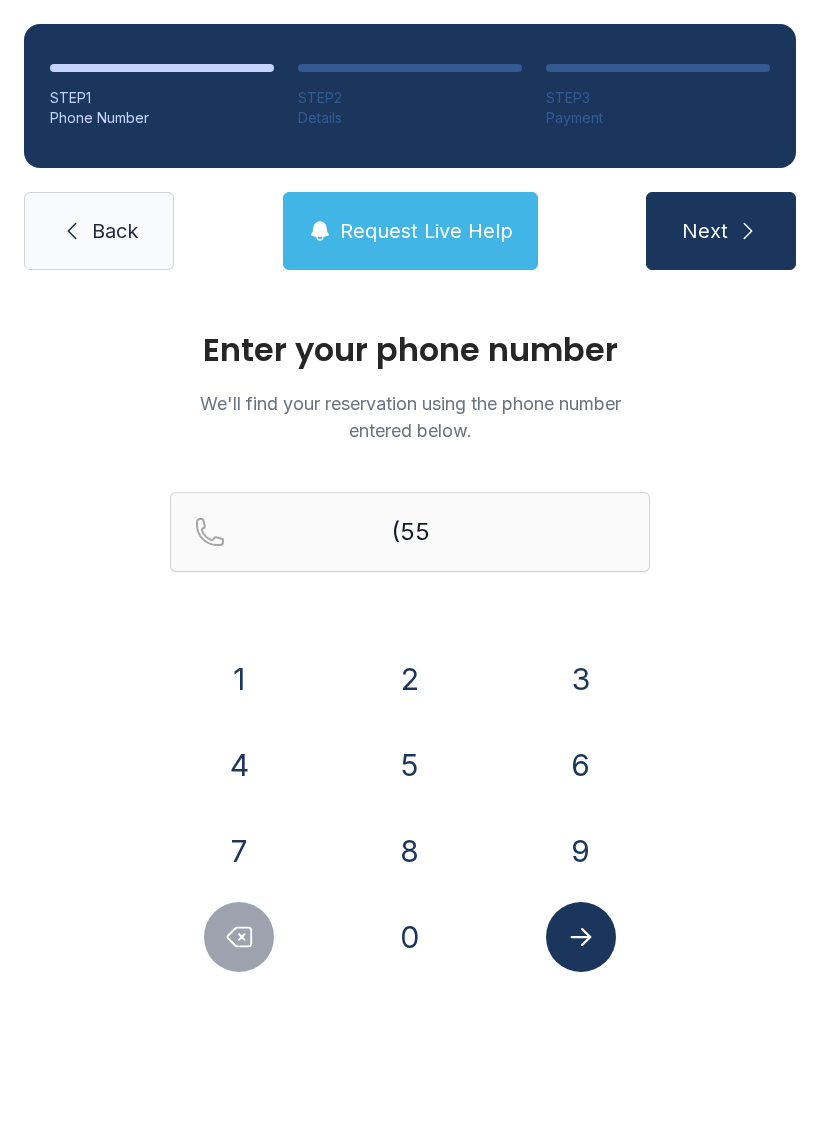 click on "0" at bounding box center (239, 679) 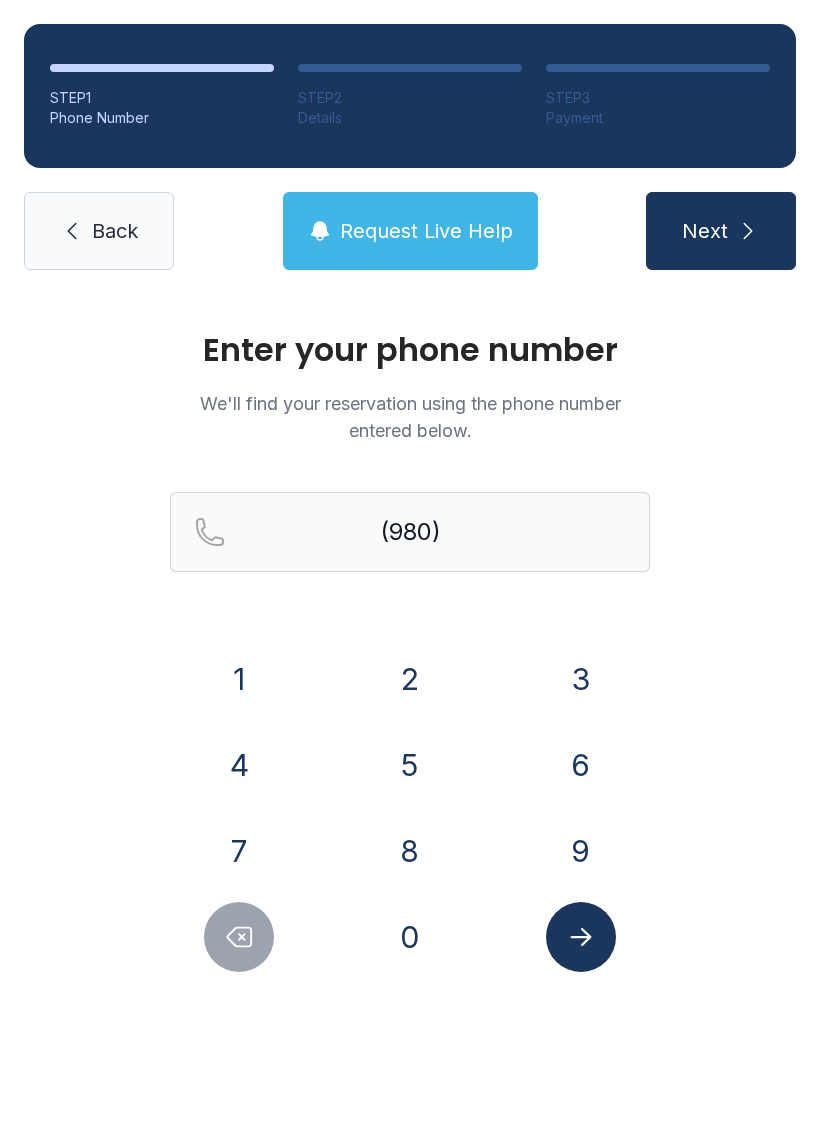 click on "2" at bounding box center (239, 679) 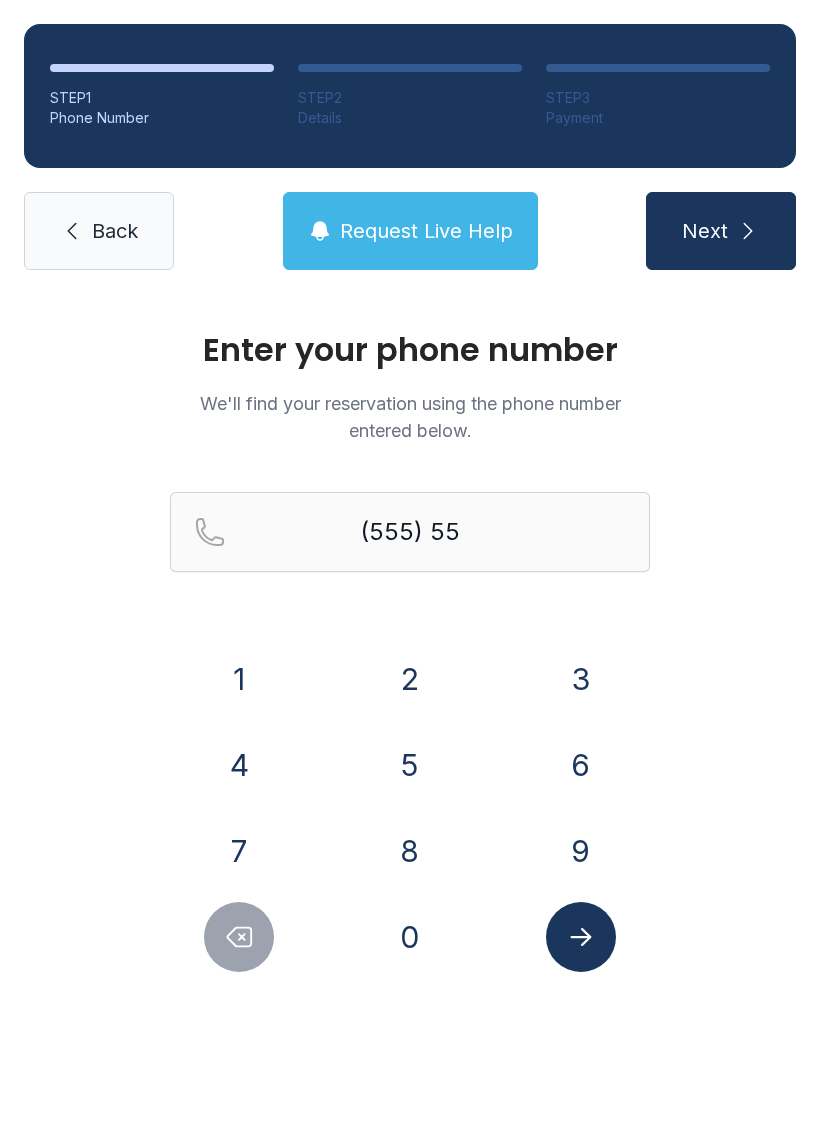 click on "5" at bounding box center [239, 679] 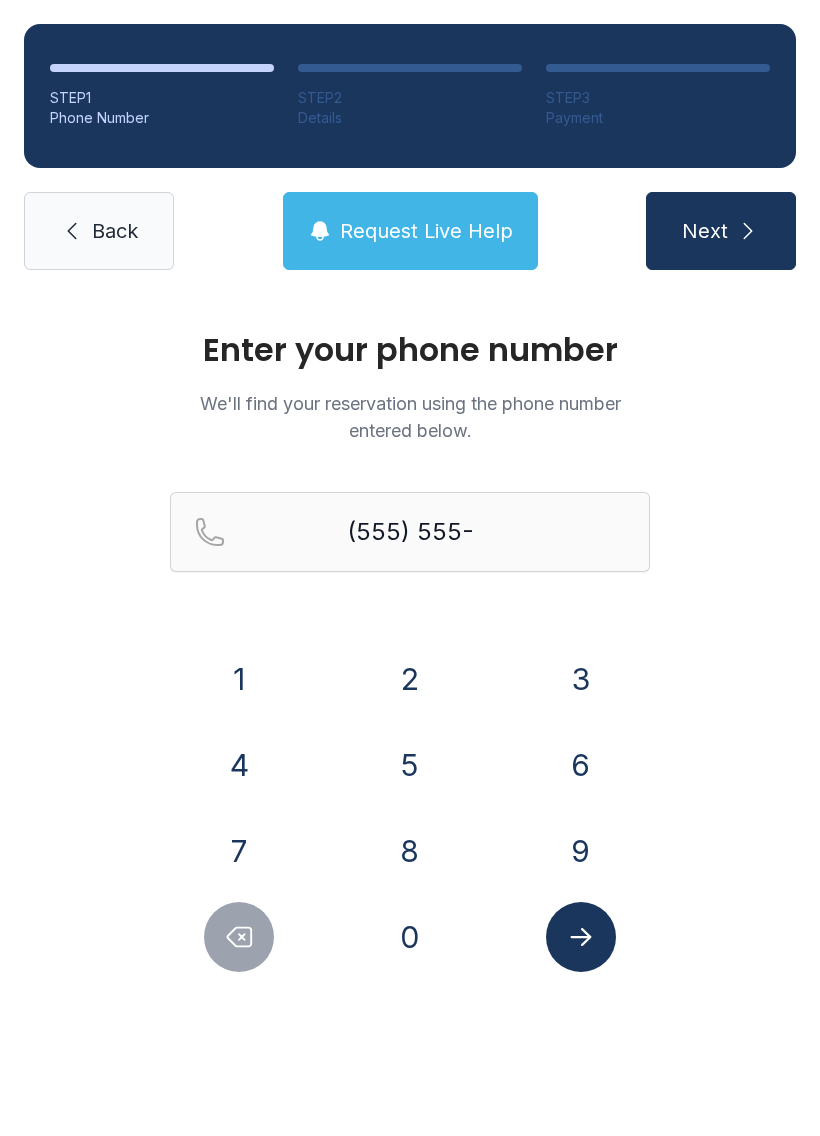 click on "3" at bounding box center [239, 679] 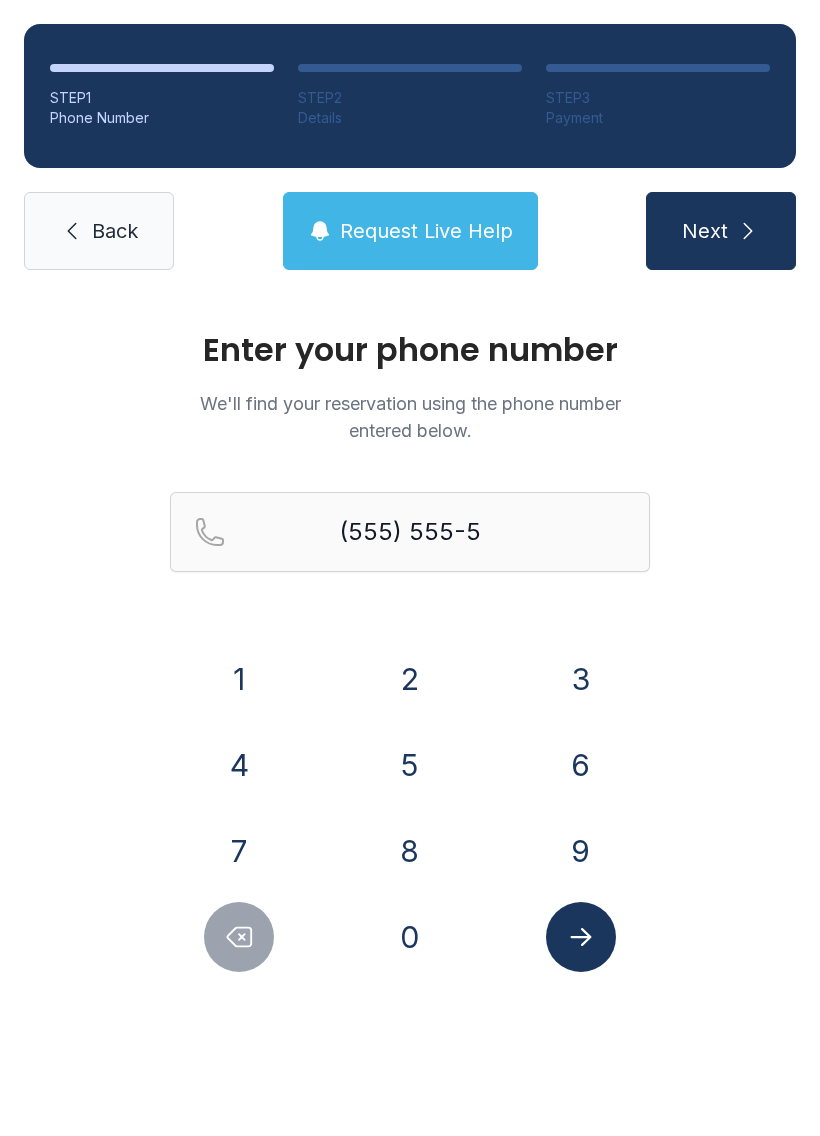 click on "1" at bounding box center (239, 679) 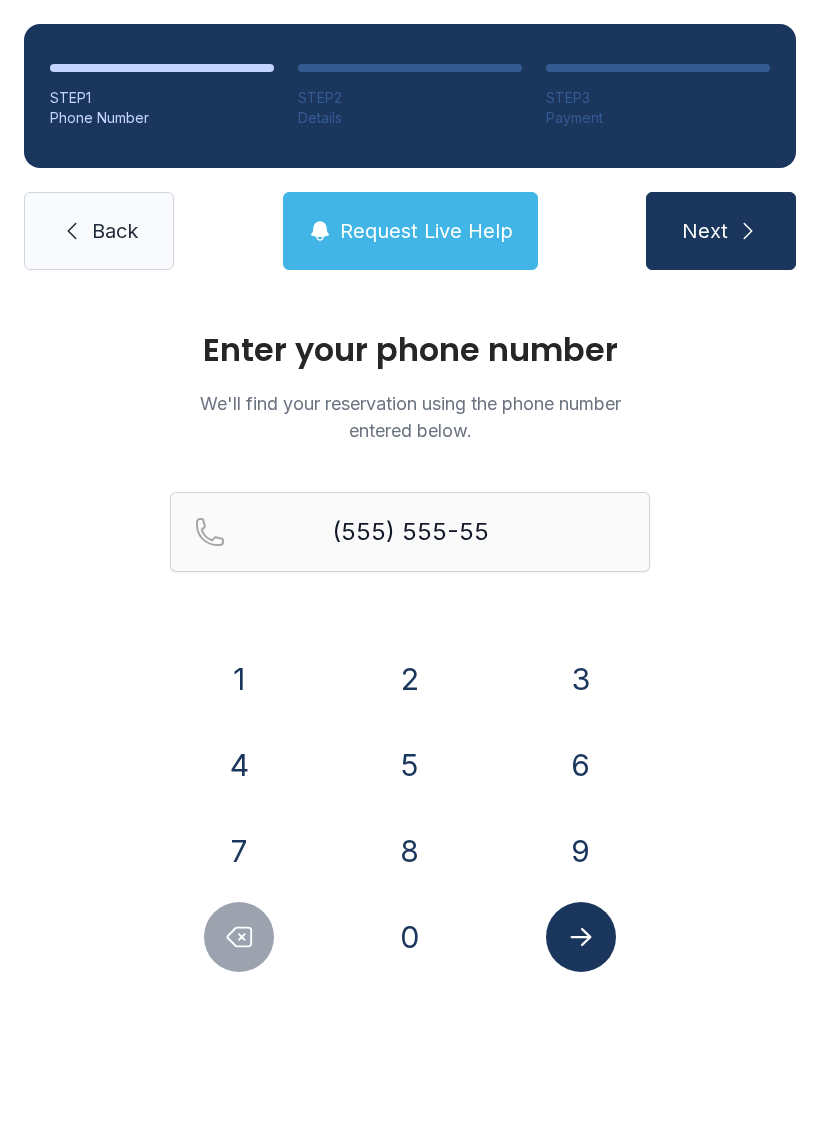 click on "3" at bounding box center (239, 679) 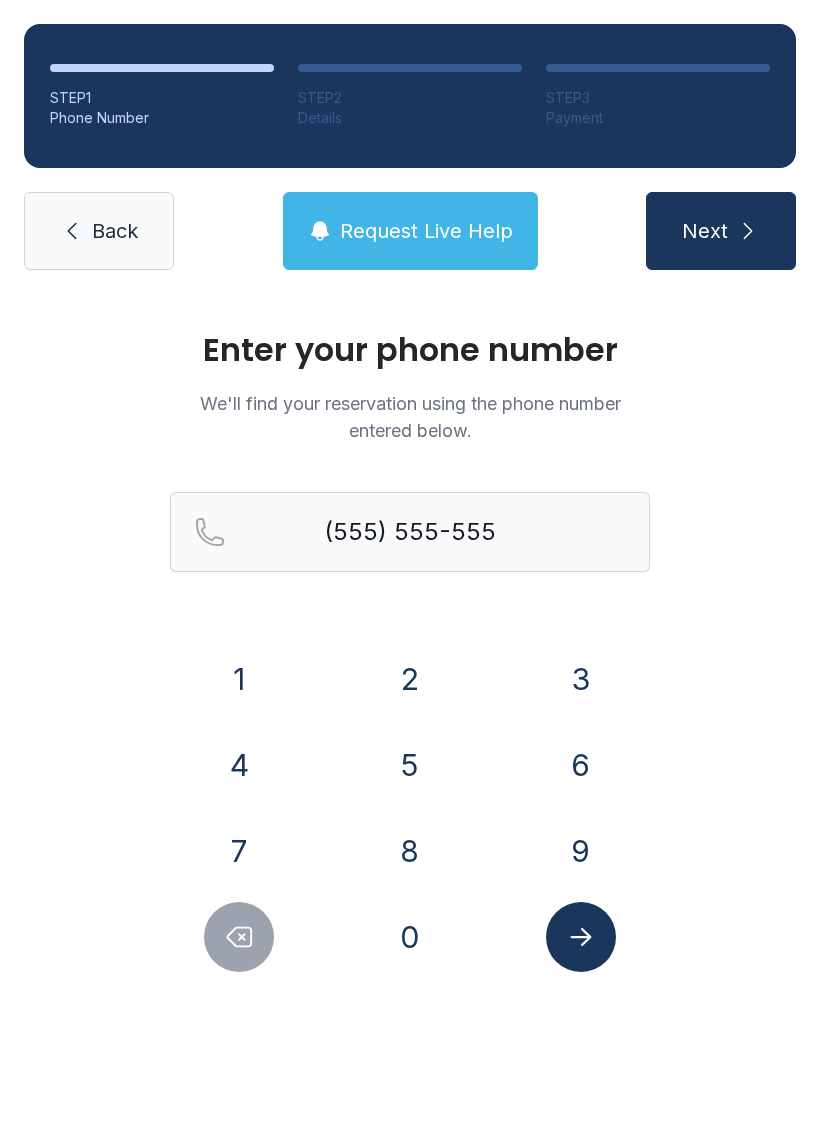 click on "4" at bounding box center (239, 679) 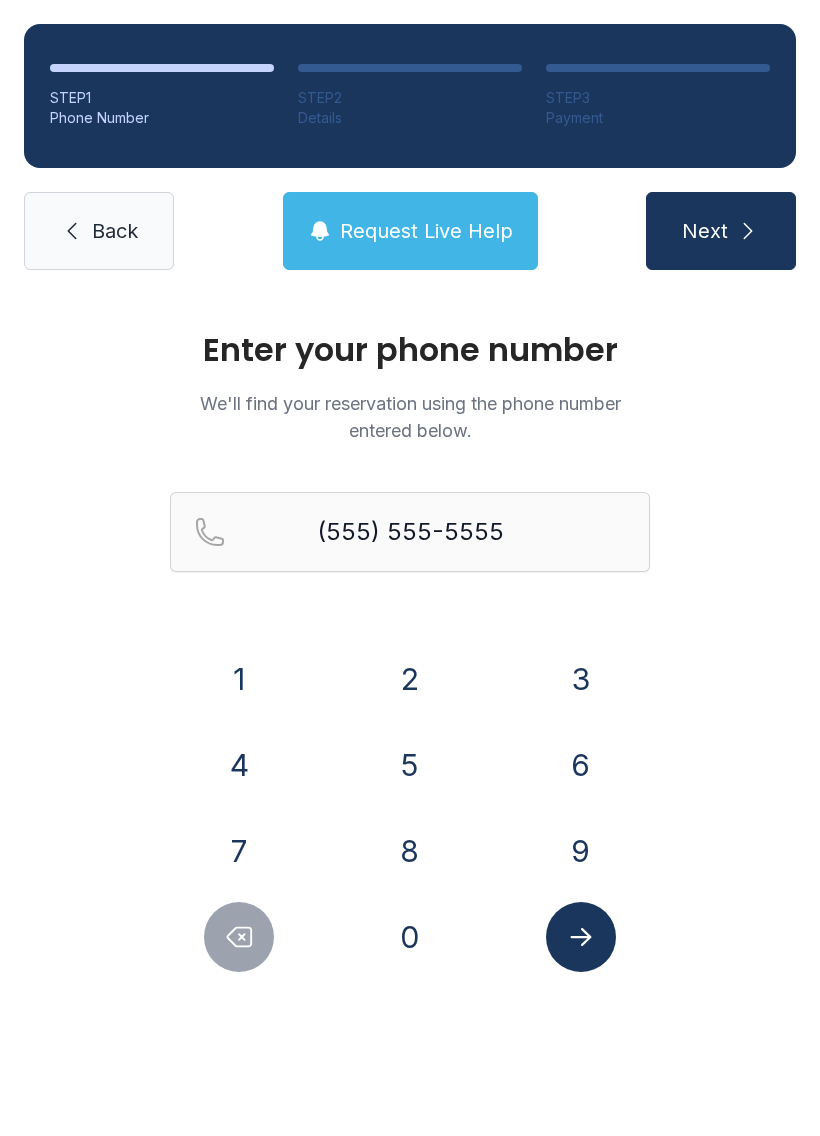 click at bounding box center (581, 937) 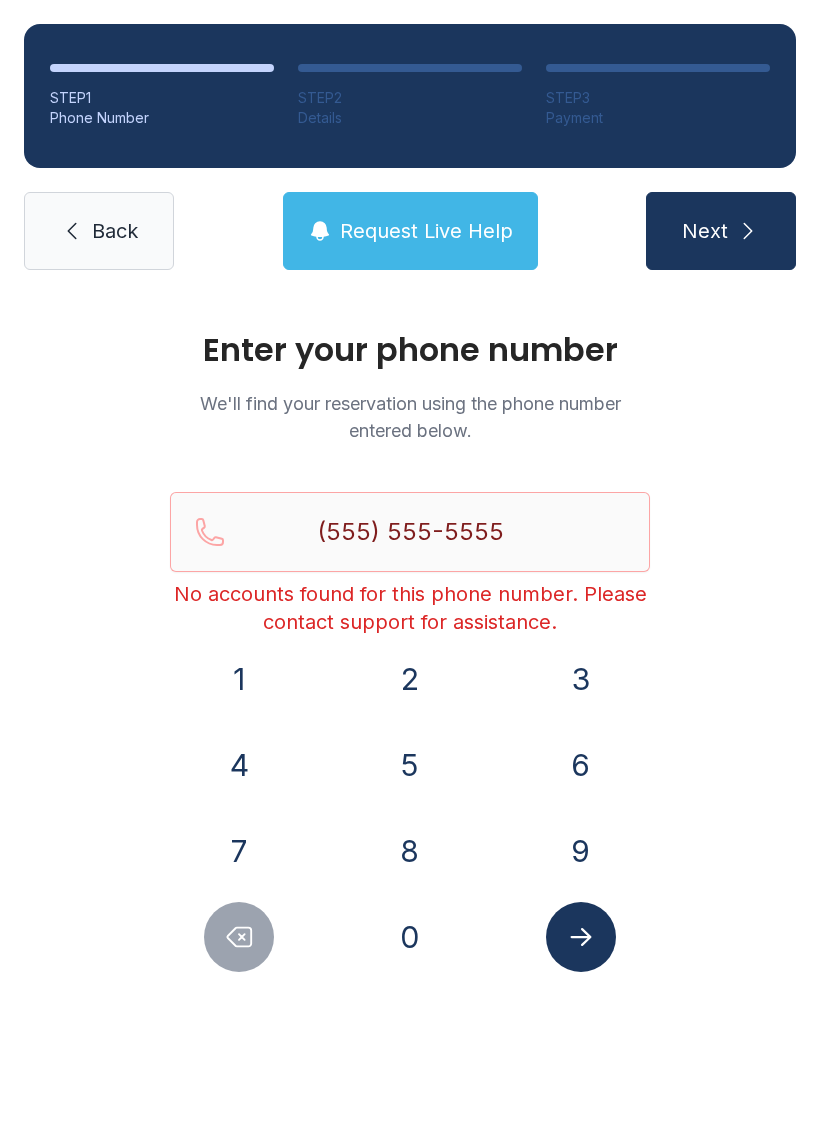 click at bounding box center (239, 937) 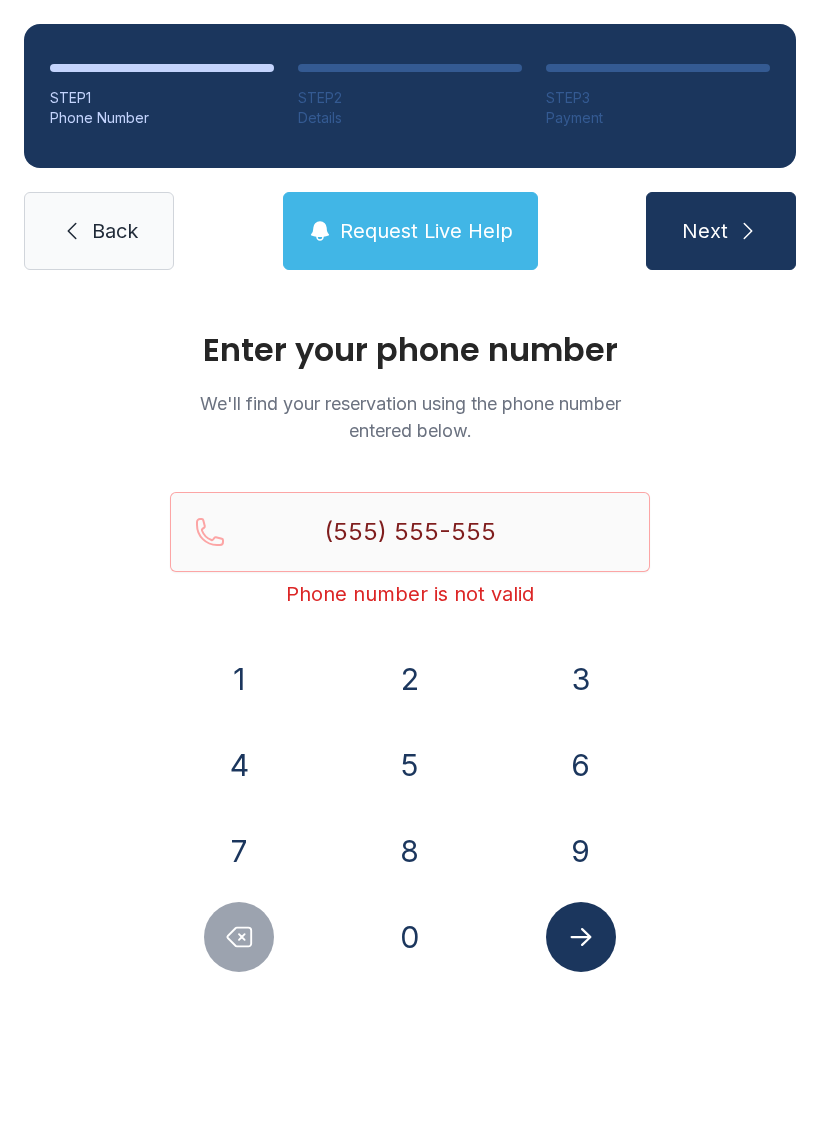 click at bounding box center (239, 937) 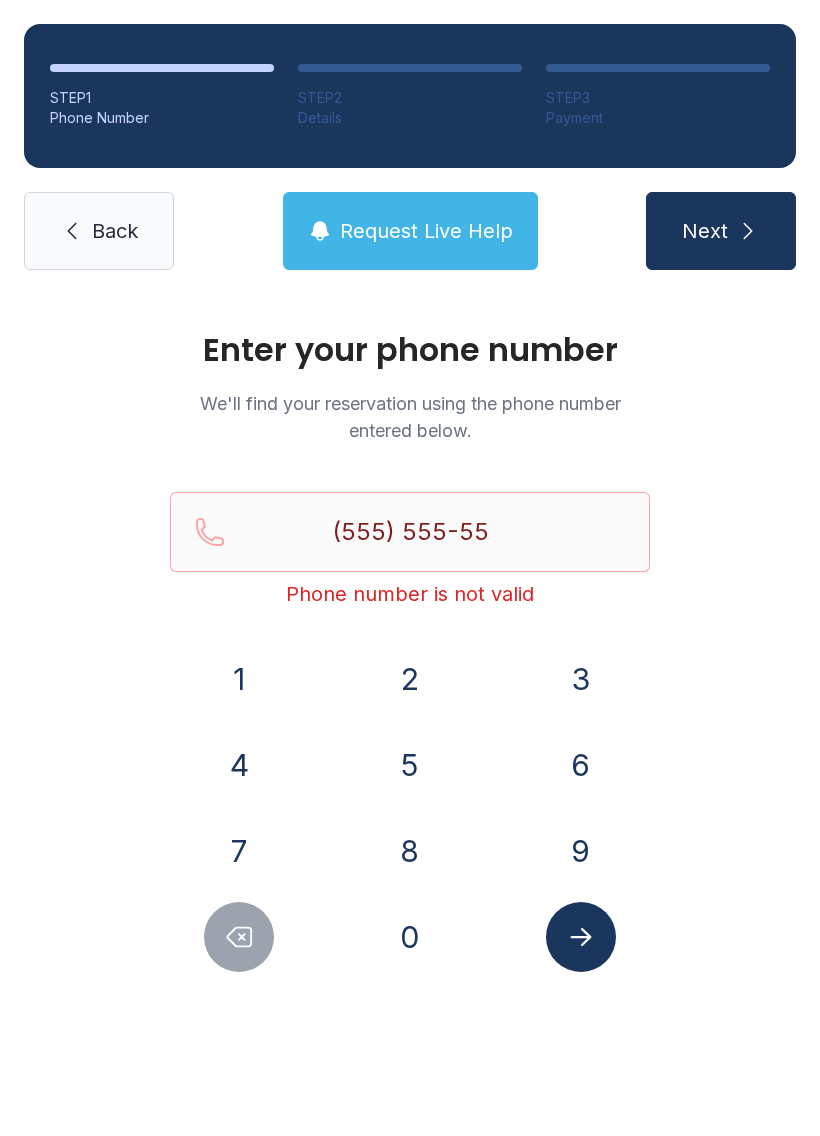 click on "6" at bounding box center [239, 679] 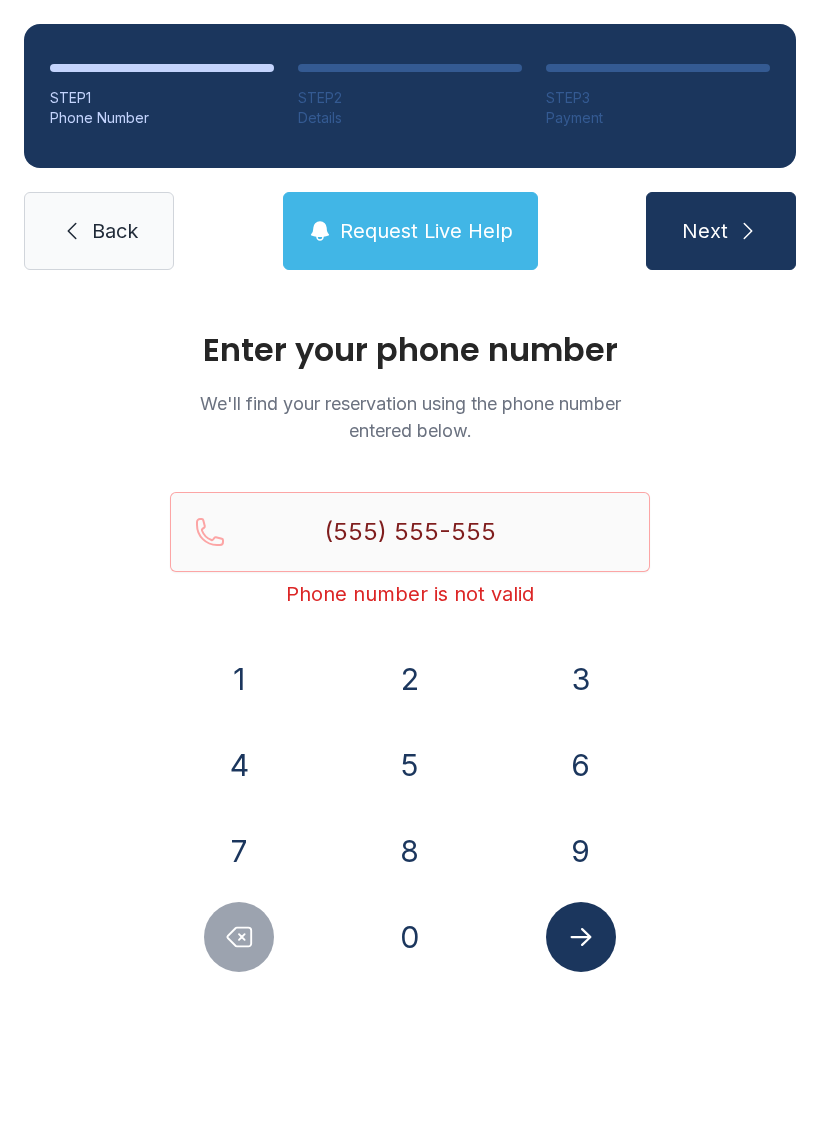 click on "4" at bounding box center (239, 679) 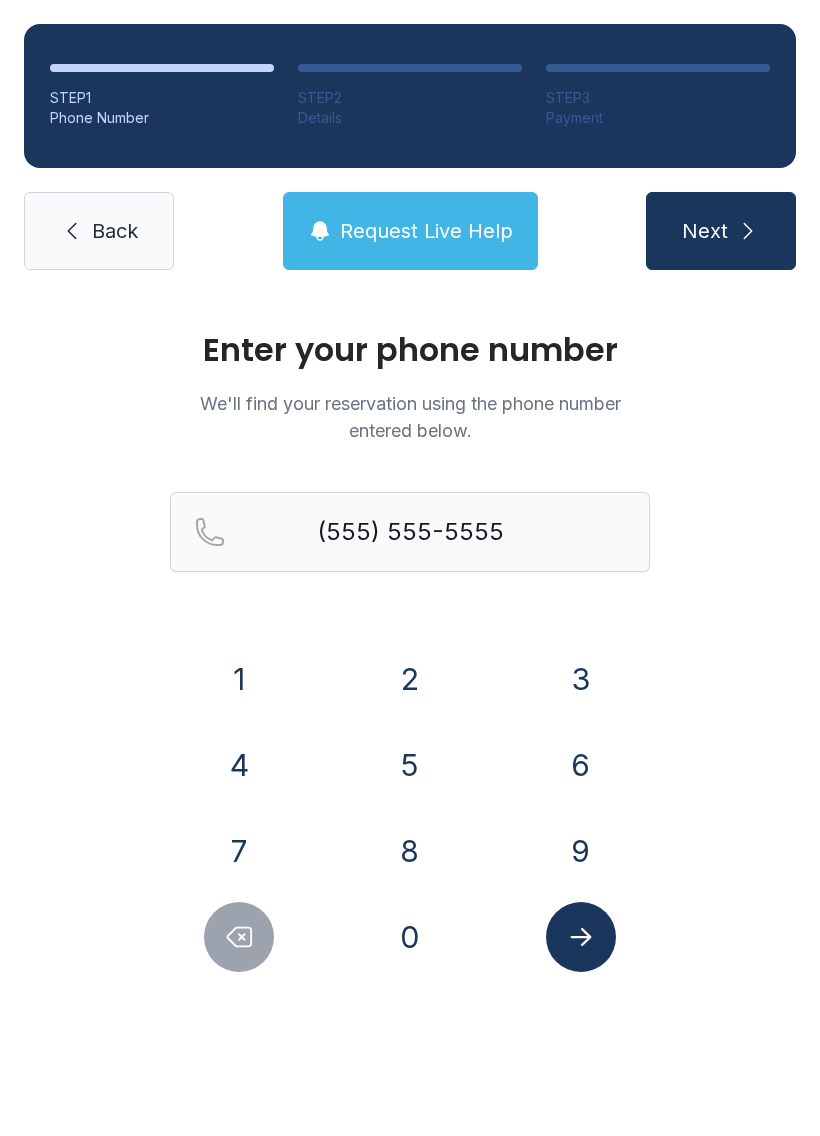 click at bounding box center [581, 937] 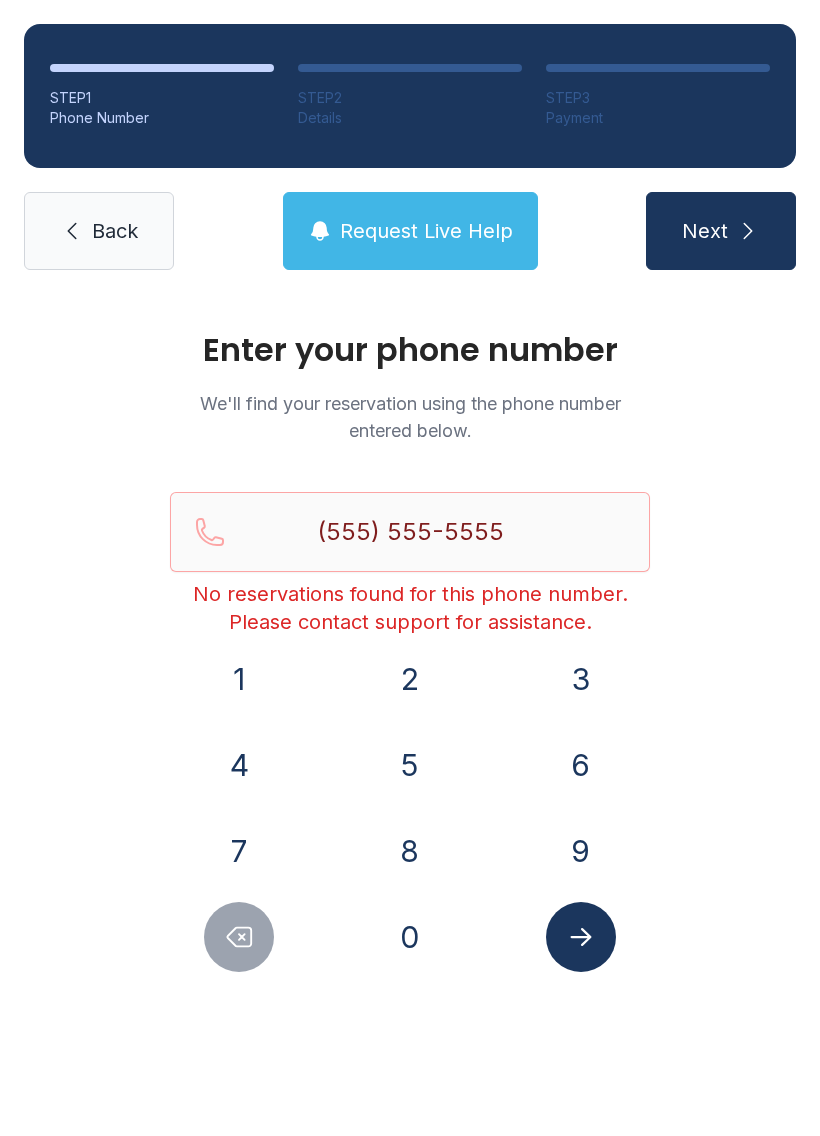 click at bounding box center (72, 231) 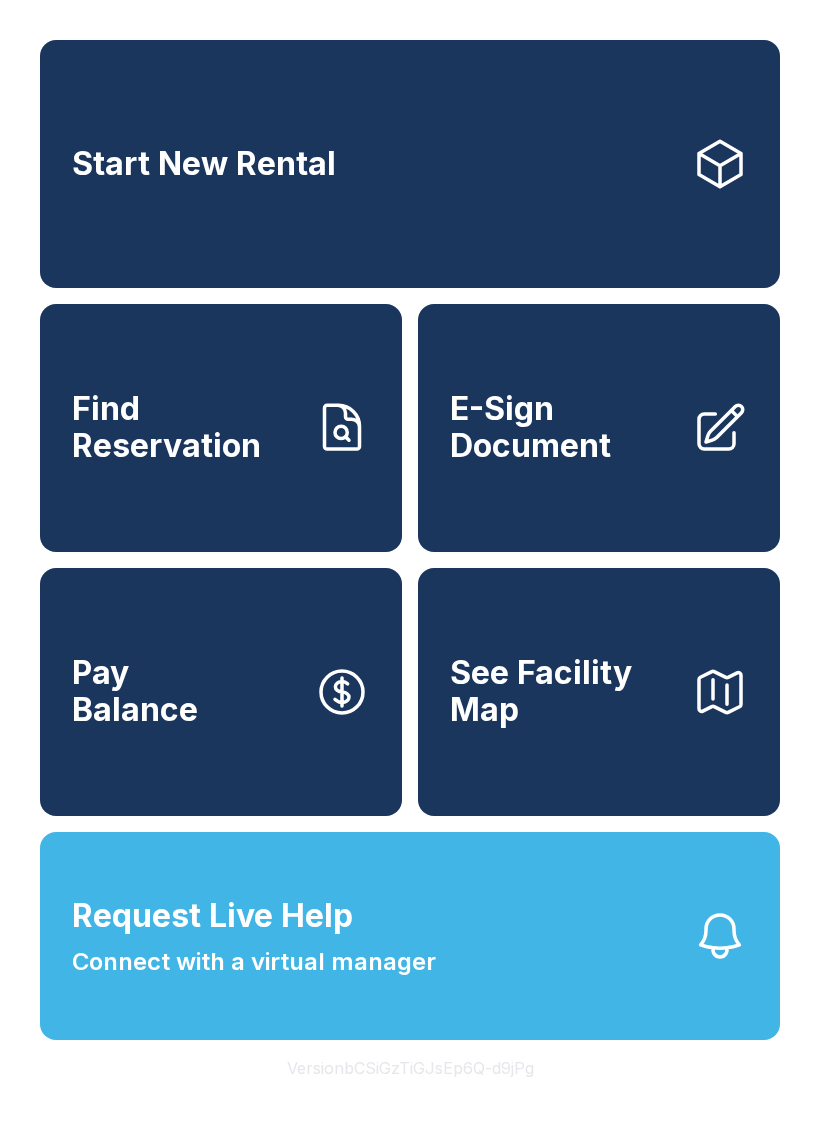 click on "E-Sign Document" at bounding box center (563, 427) 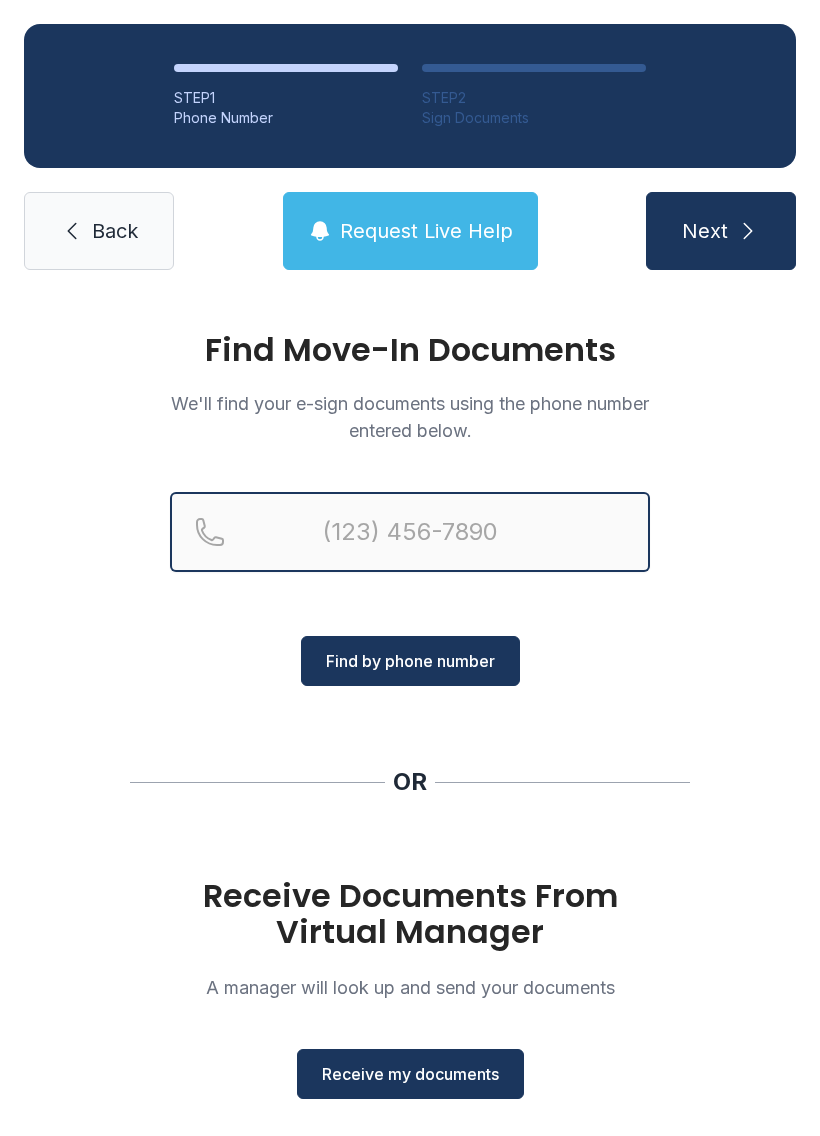 click at bounding box center [410, 532] 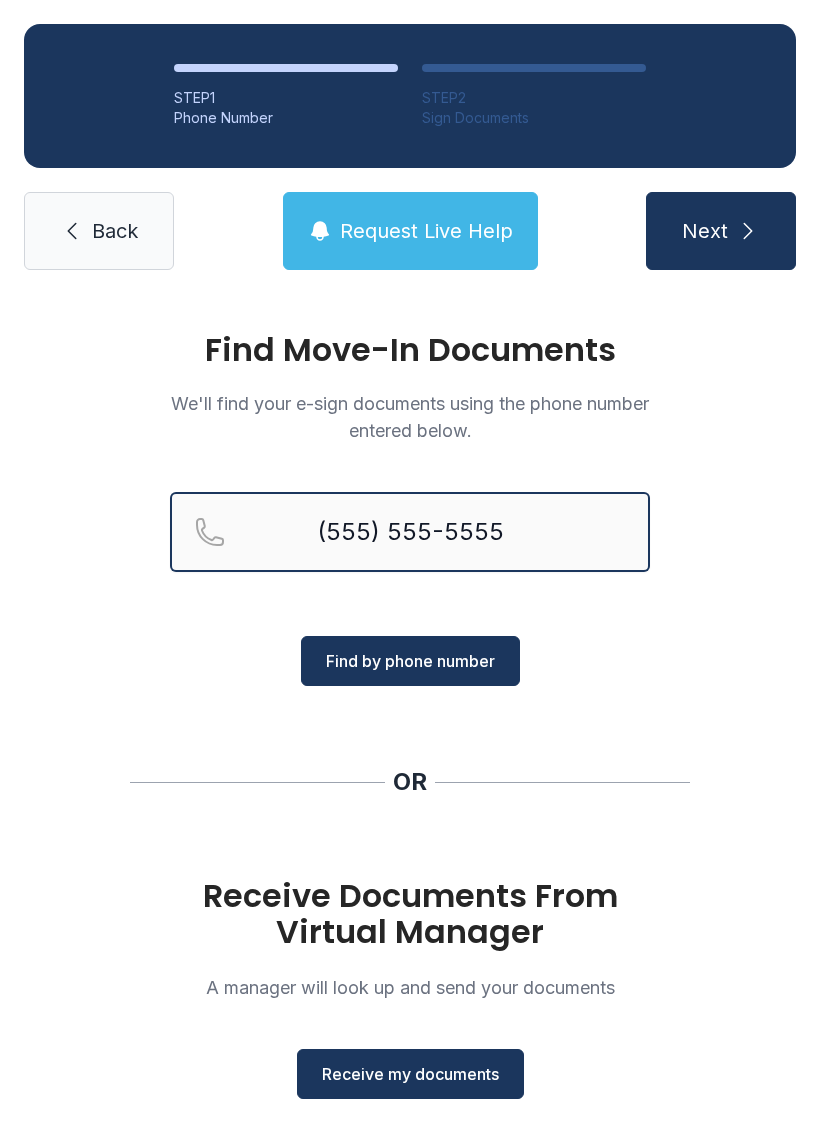 type on "(555) 555-5555" 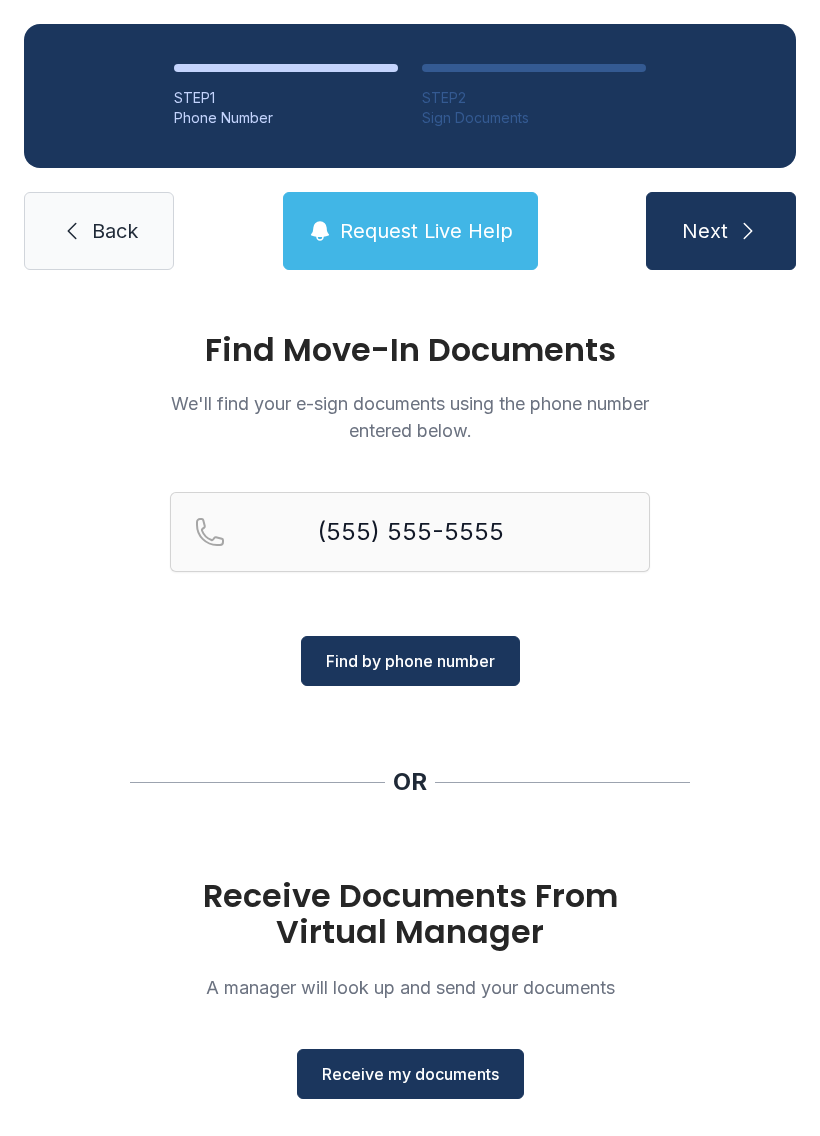 click on "Find by phone number" at bounding box center [410, 661] 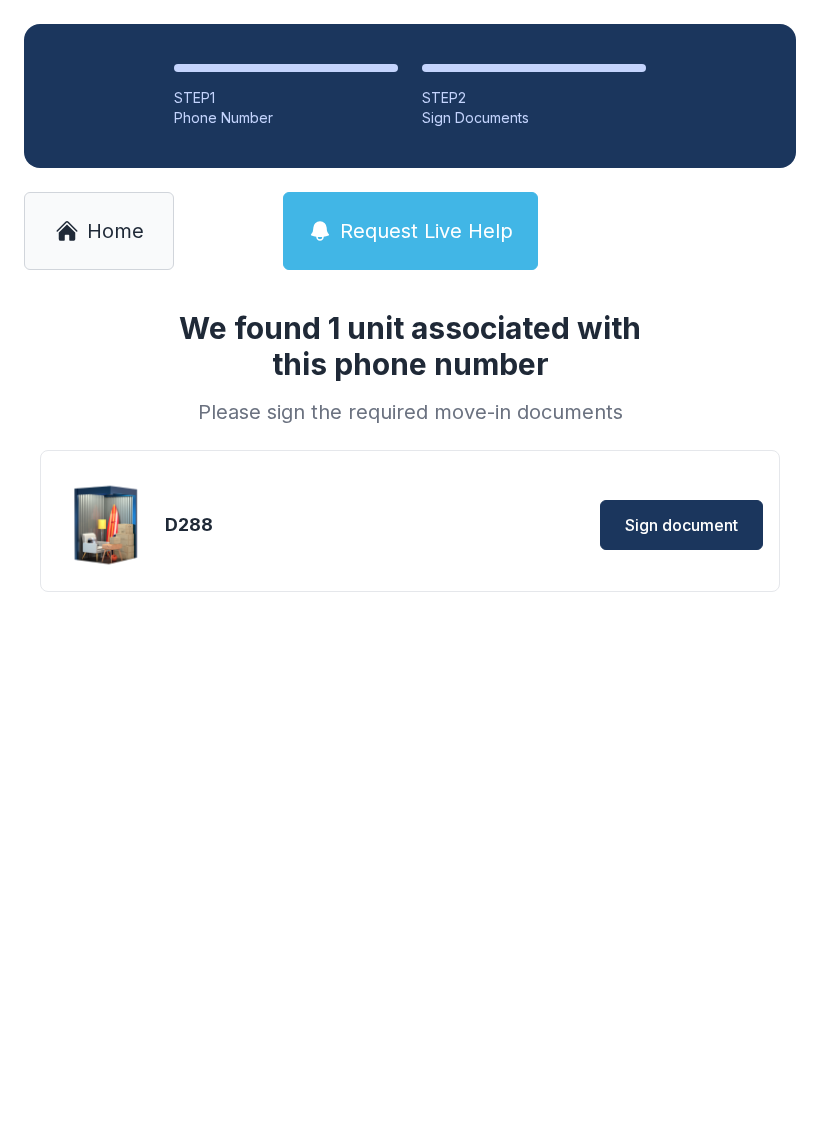 click on "Sign document" at bounding box center [681, 525] 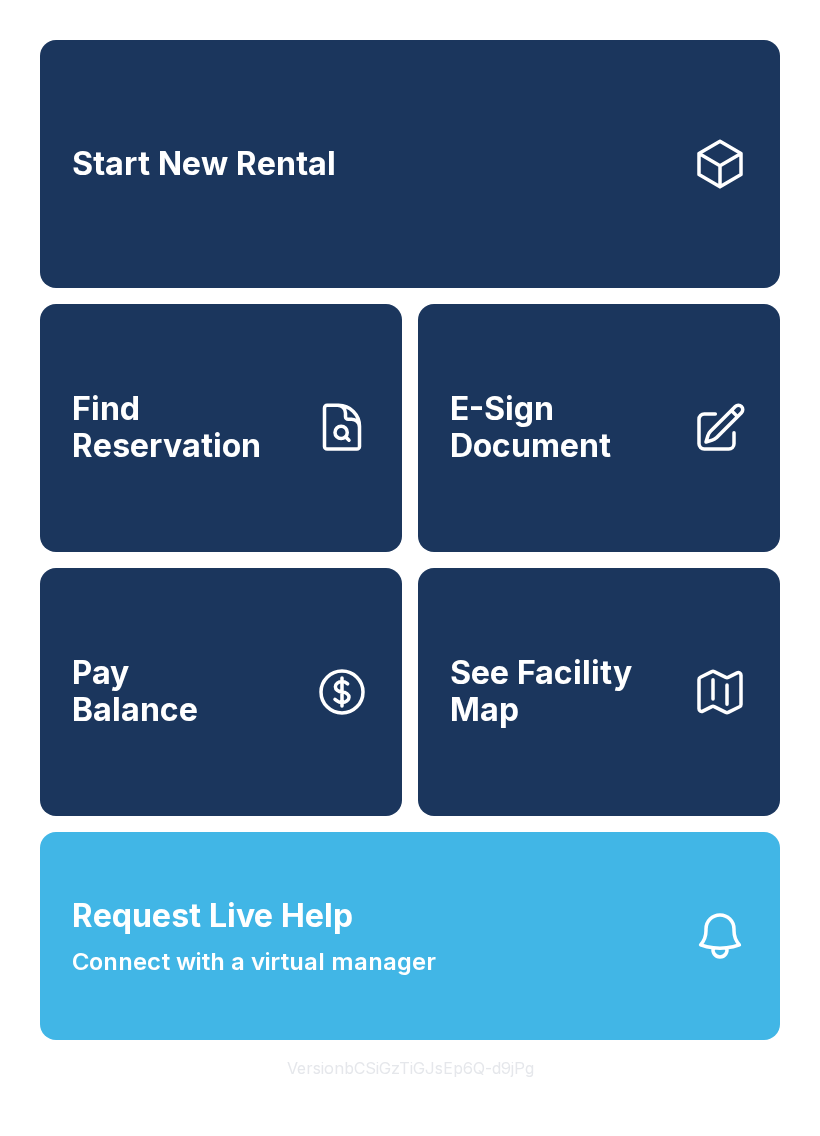 click on "Request Live Help Connect with a virtual manager" at bounding box center (254, 936) 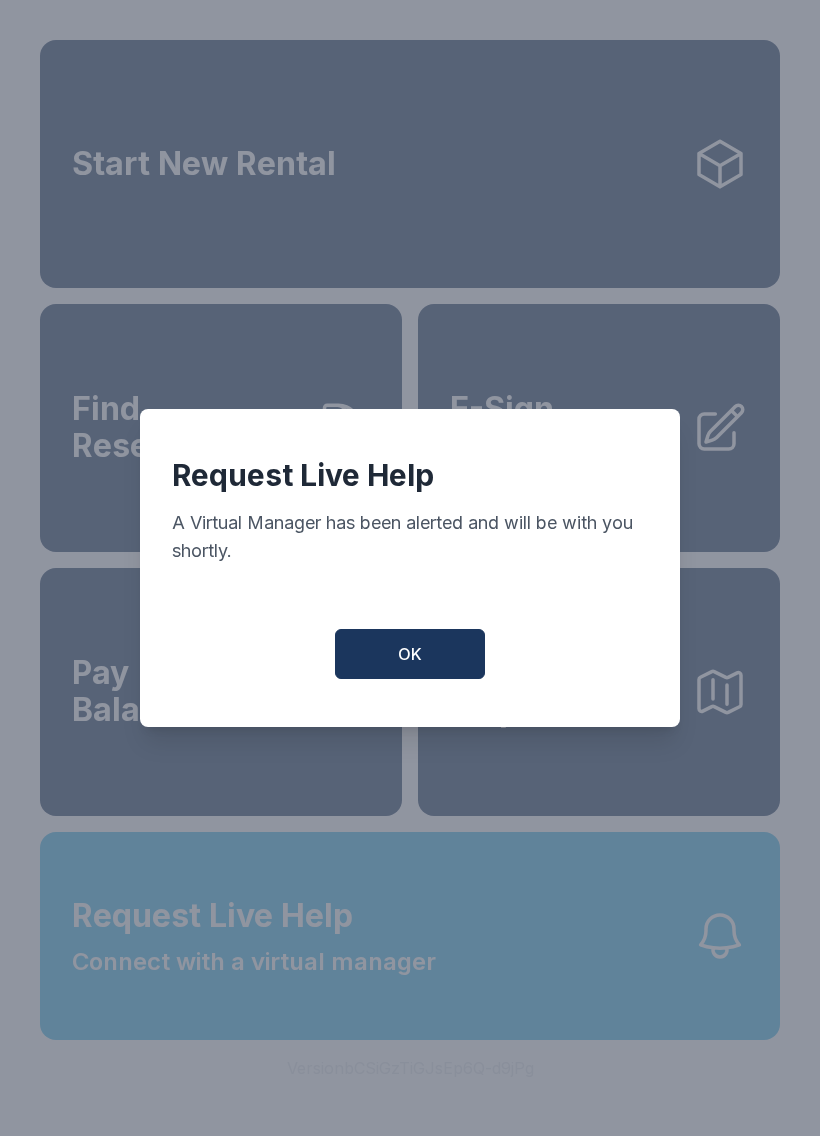 click on "OK" at bounding box center (410, 654) 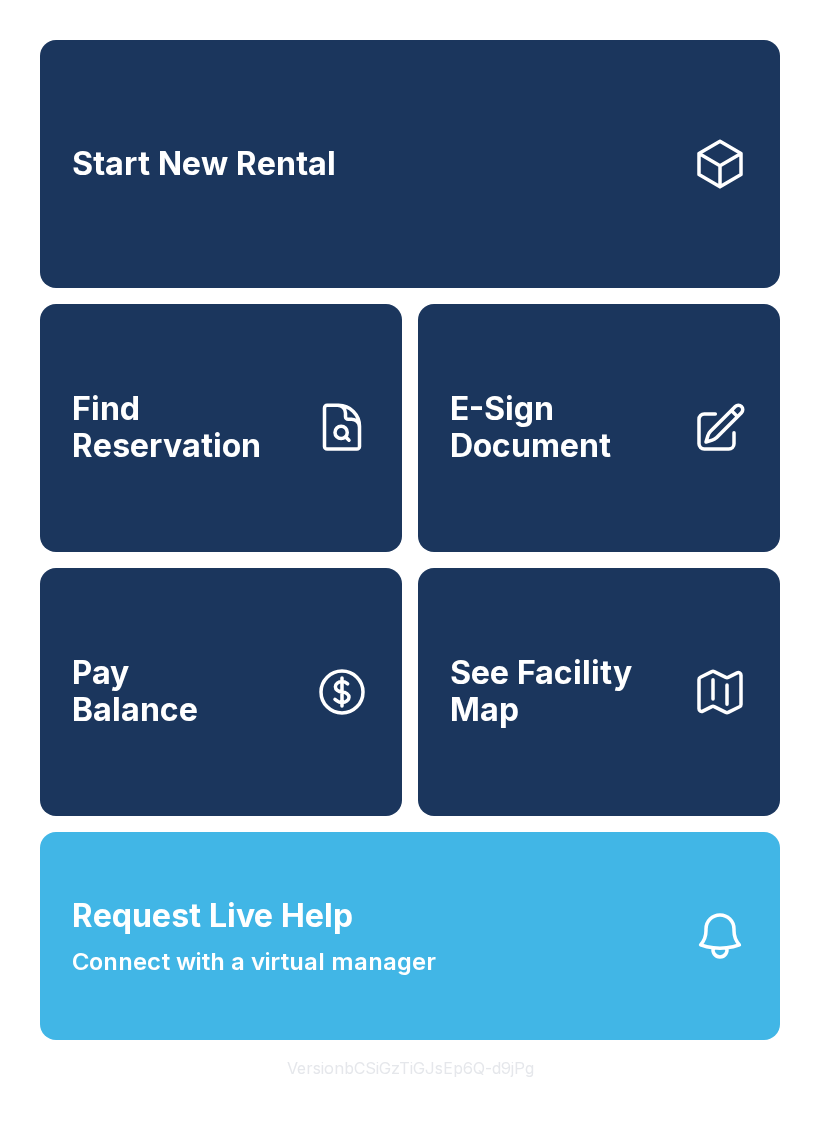 click on "E-Sign Document" at bounding box center [563, 427] 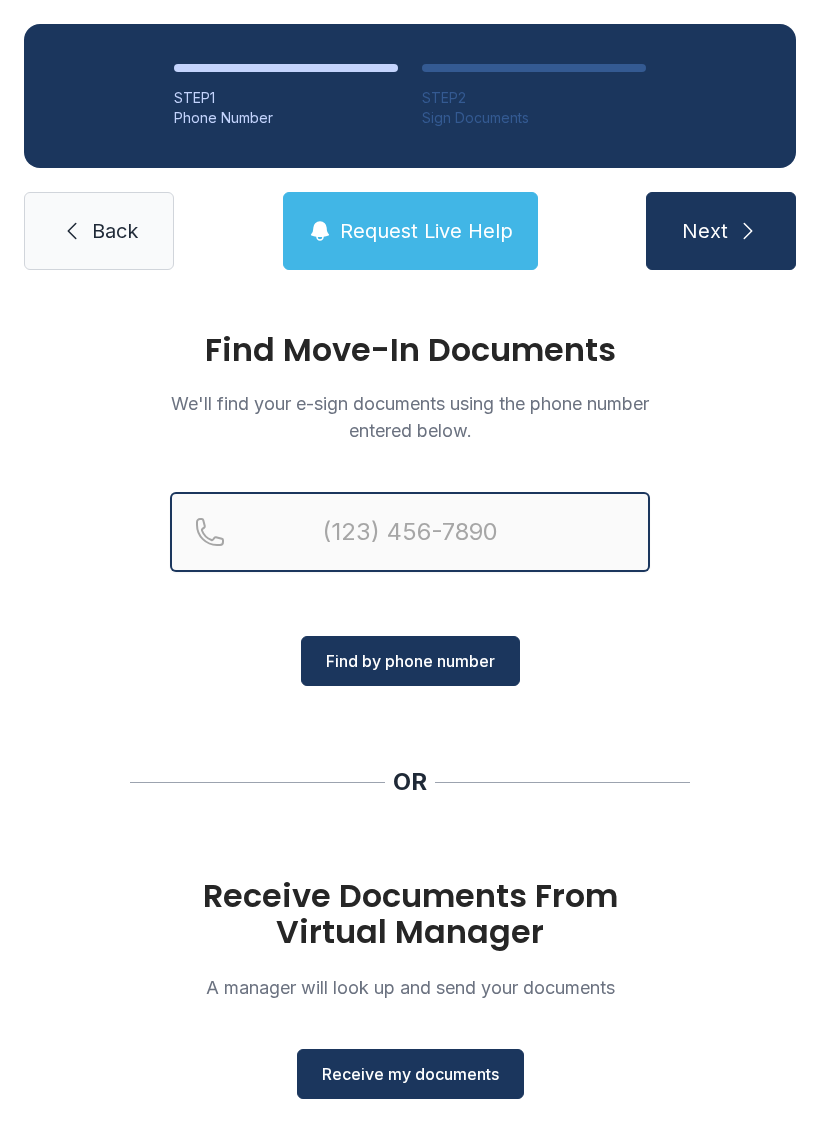click at bounding box center (410, 532) 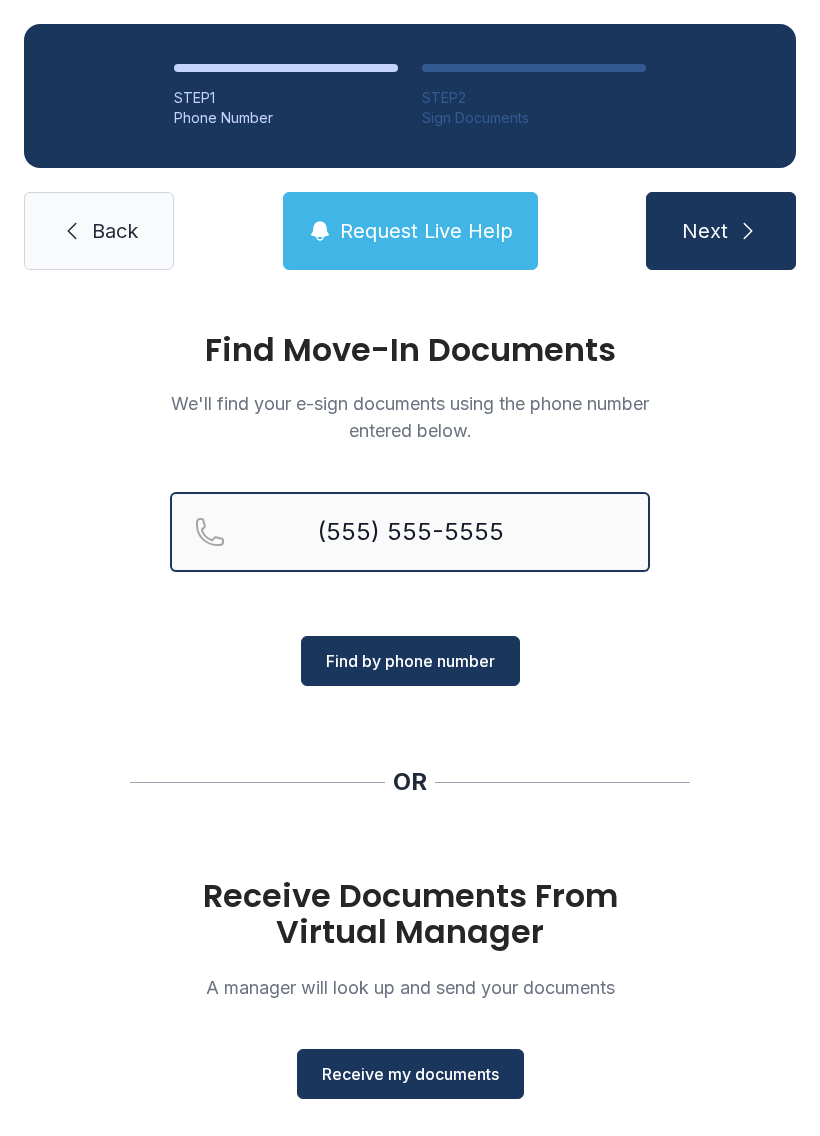 type on "(555) 555-5555" 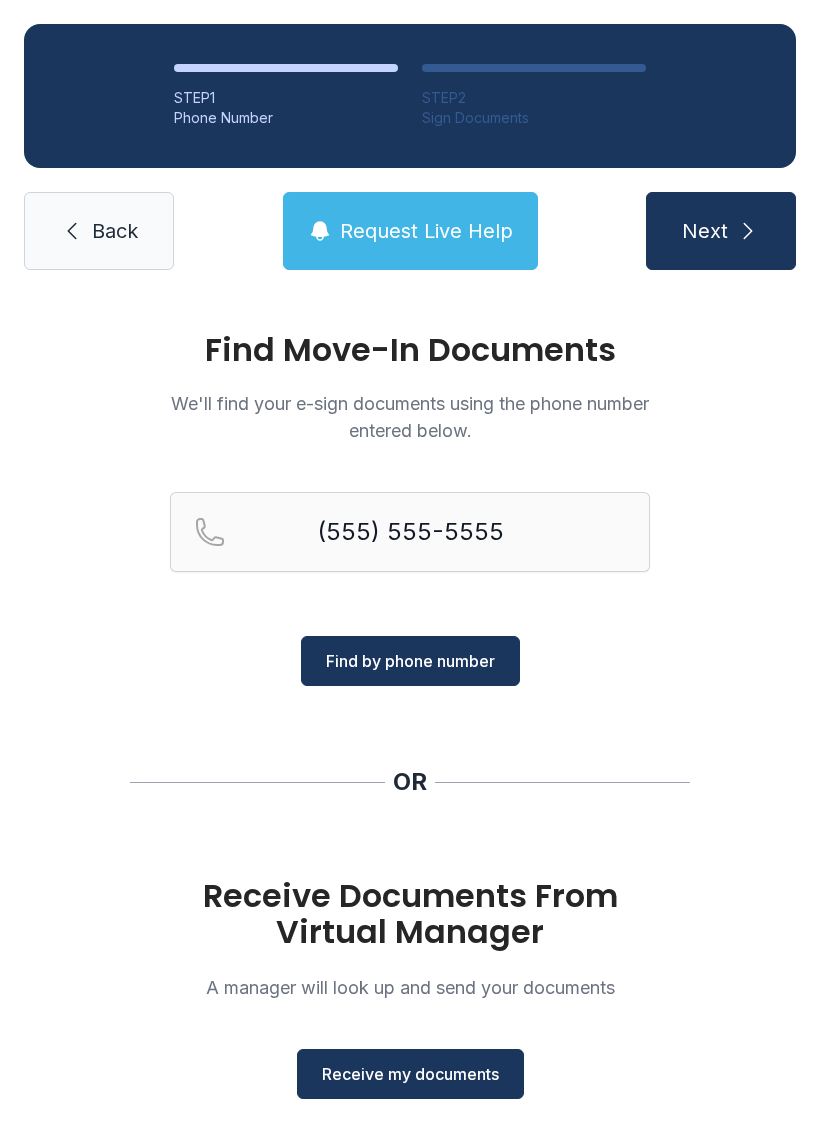 click on "Find by phone number" at bounding box center [410, 661] 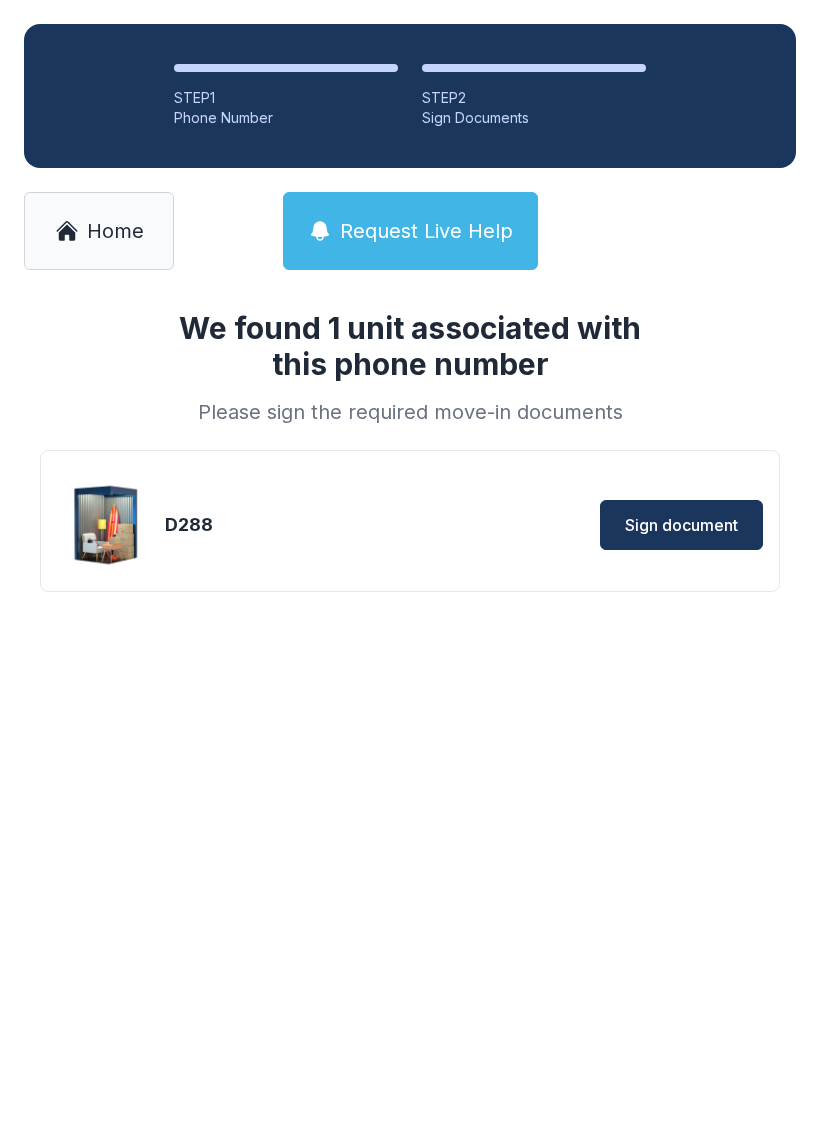 click on "Sign document" at bounding box center [681, 525] 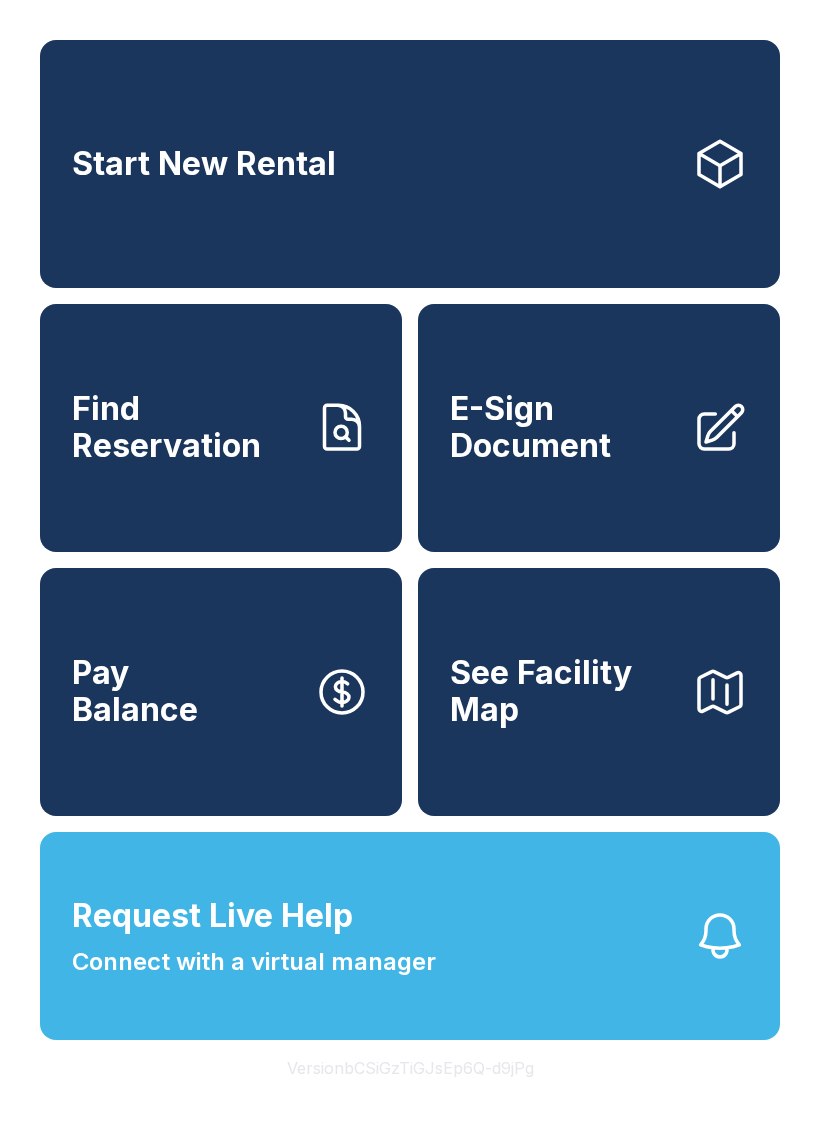click on "E-Sign Document" at bounding box center (563, 427) 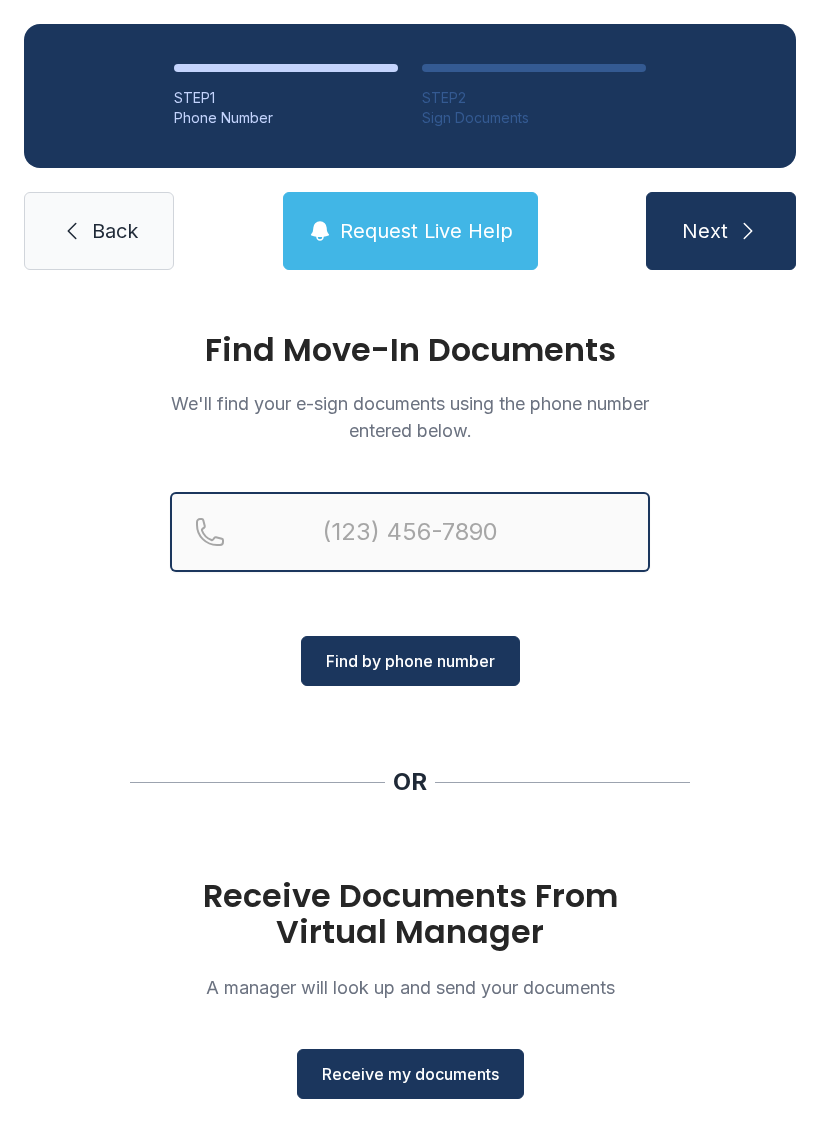 click at bounding box center [410, 532] 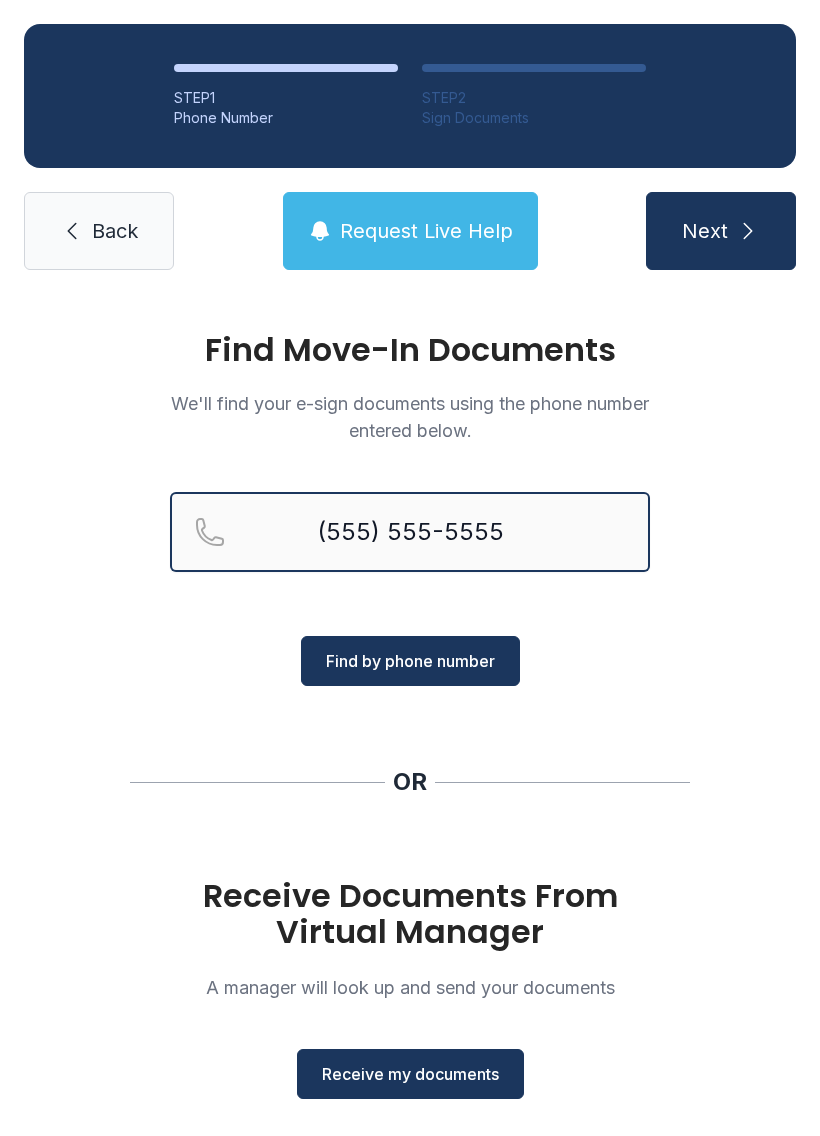 type on "(555) 555-5555" 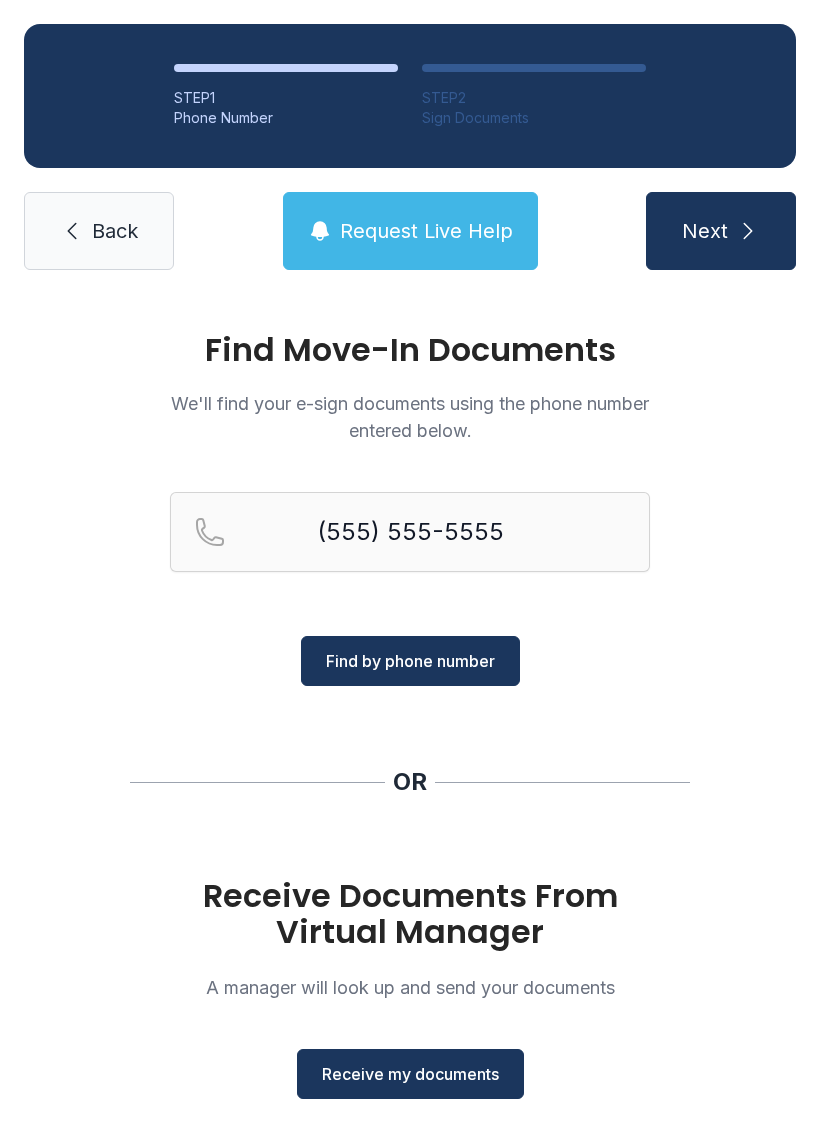 click on "Find by phone number" at bounding box center [410, 661] 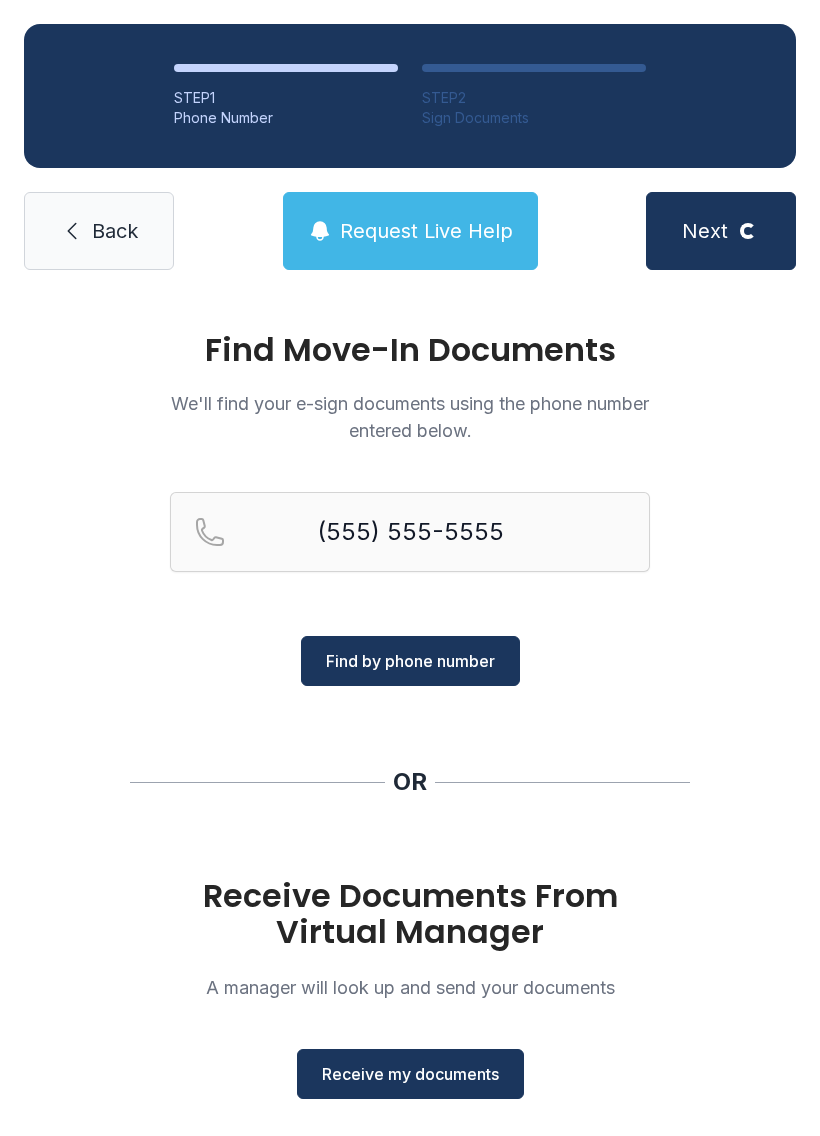 click on "Request Live Help" at bounding box center (410, 231) 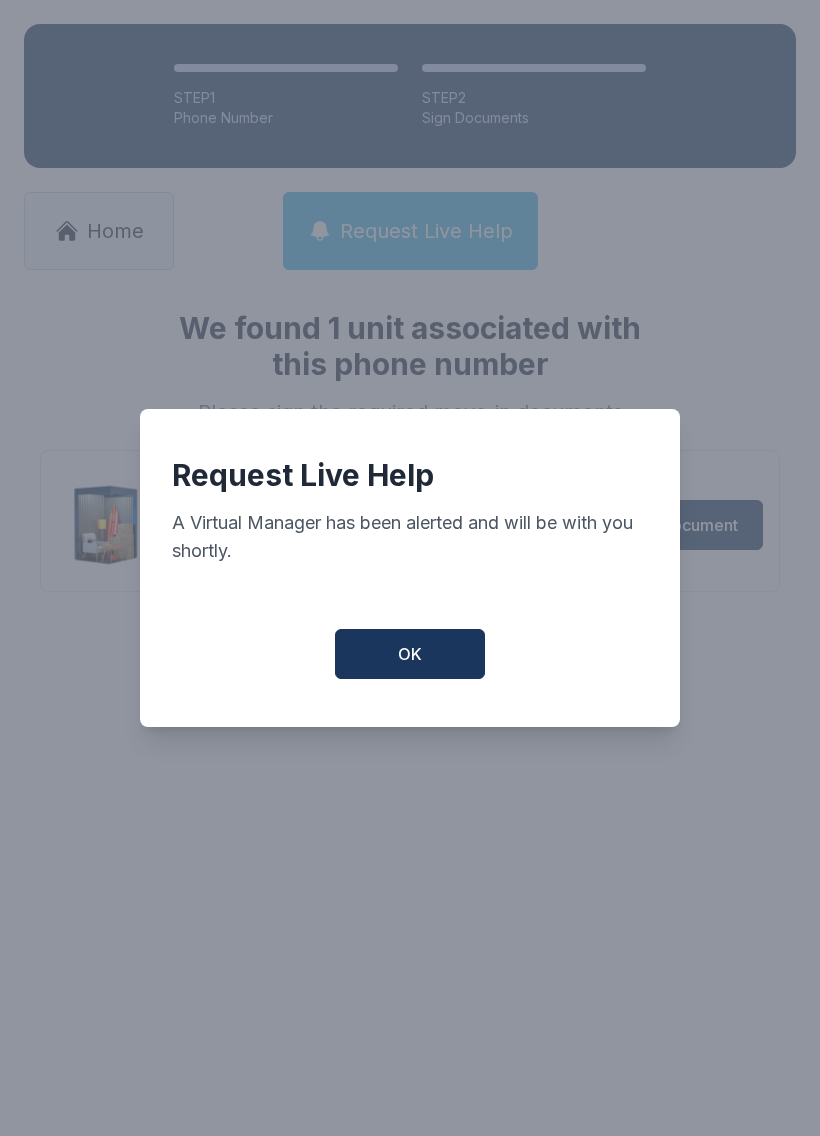 click on "OK" at bounding box center (410, 654) 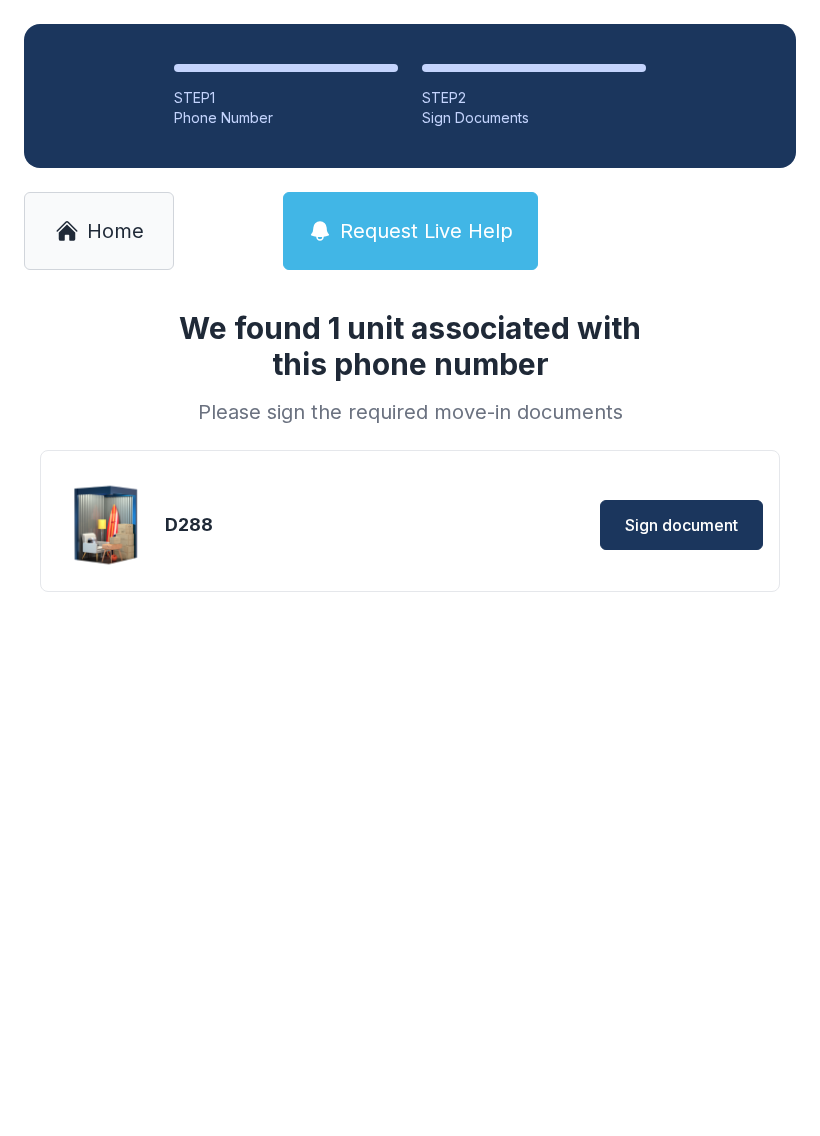 click on "Sign document" at bounding box center (681, 525) 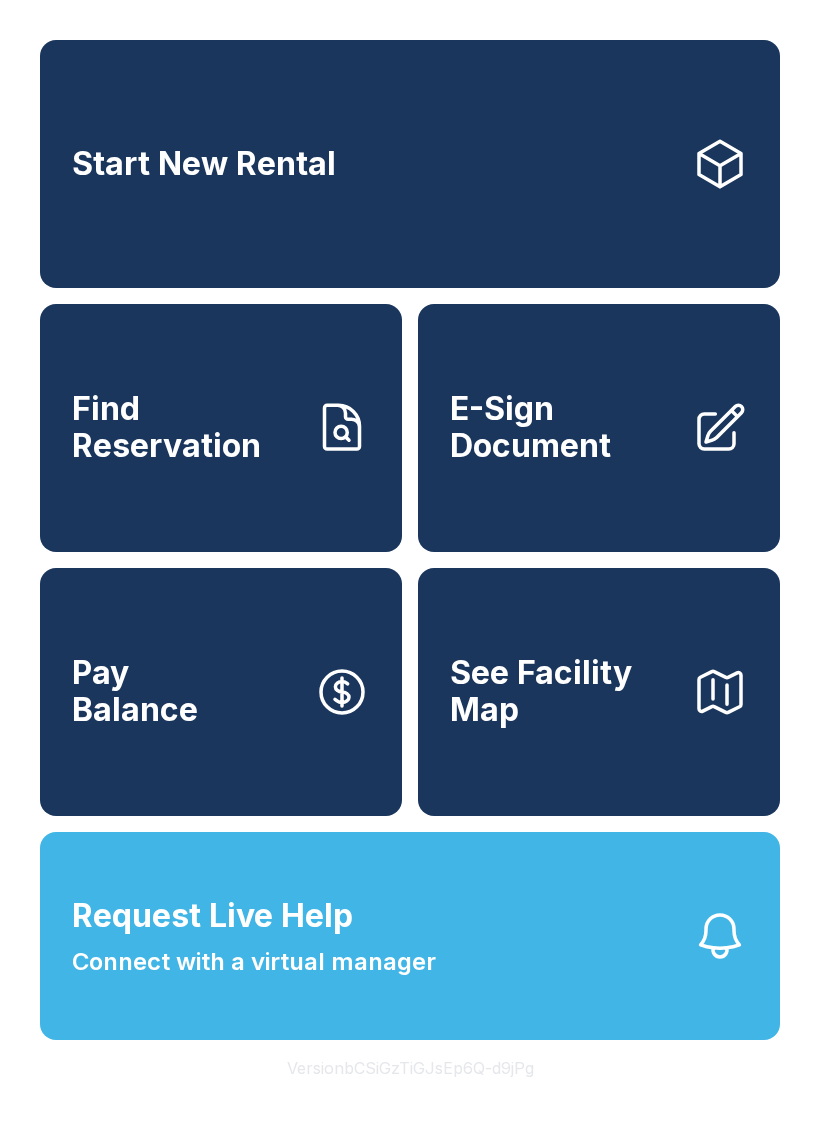 click on "Find Reservation" at bounding box center [185, 427] 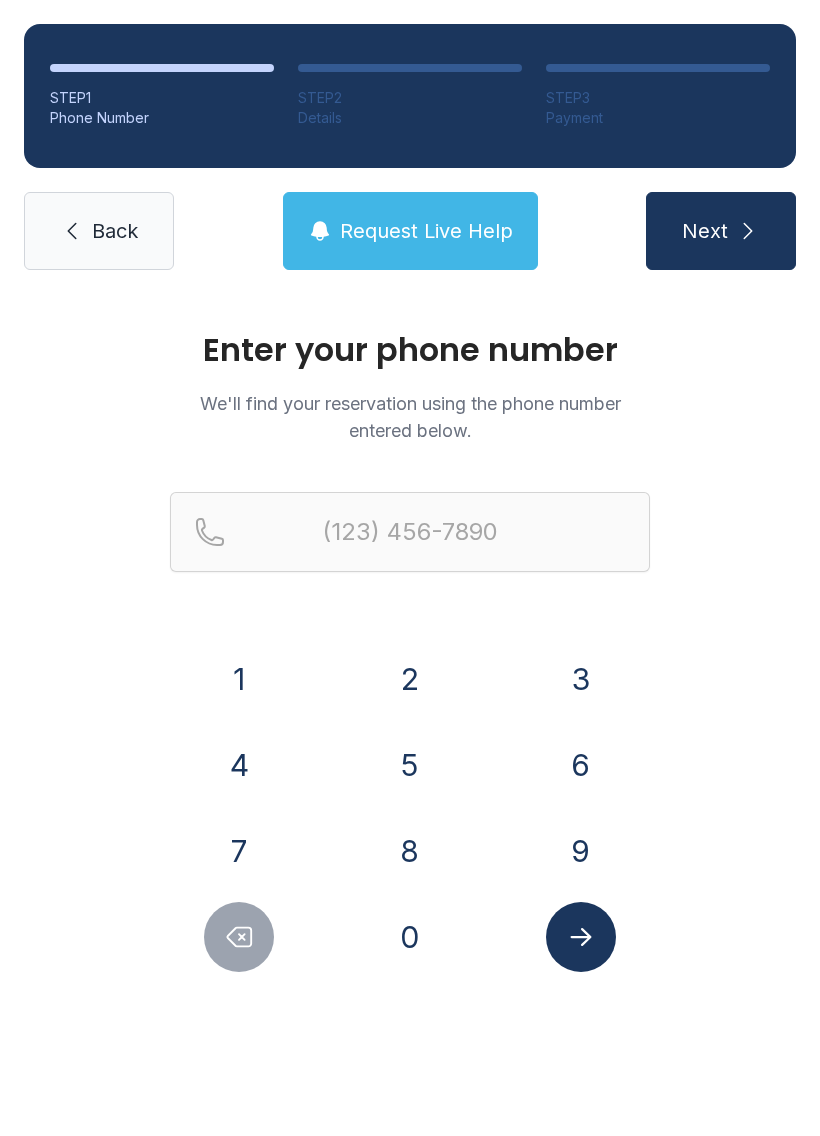 click on "9" at bounding box center [239, 679] 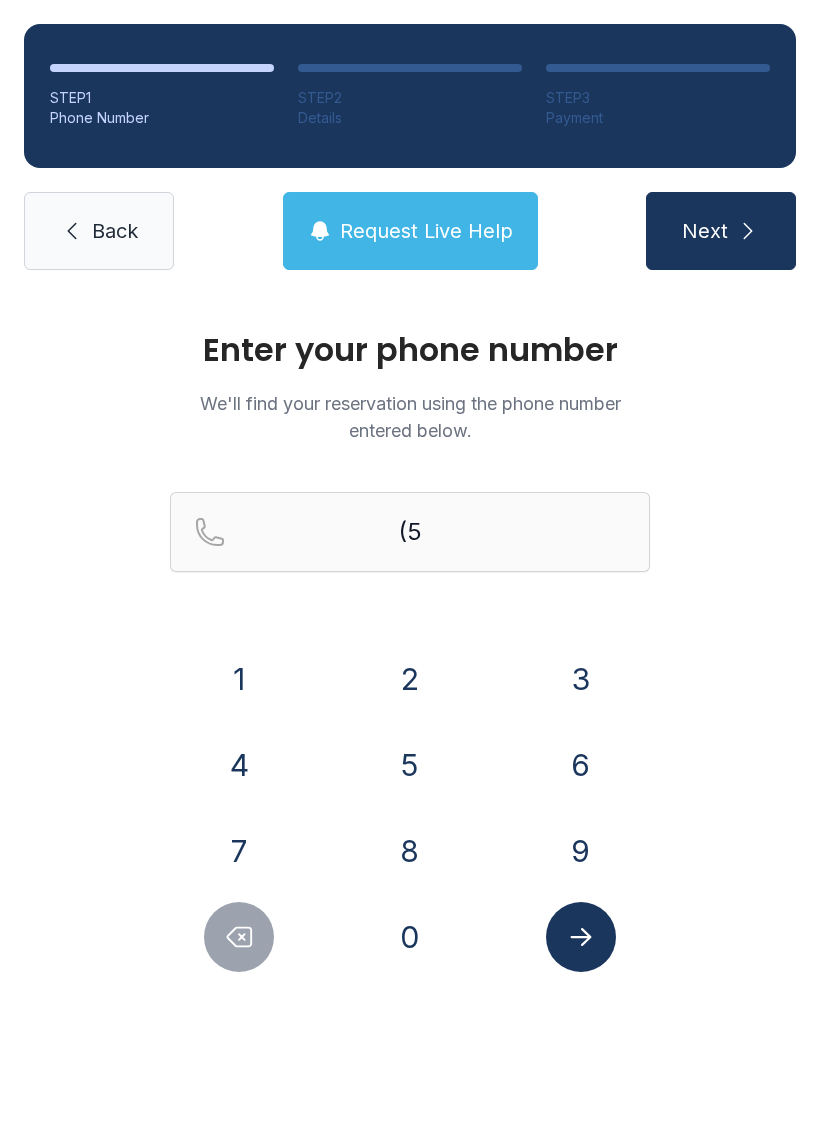 click on "8" at bounding box center (239, 679) 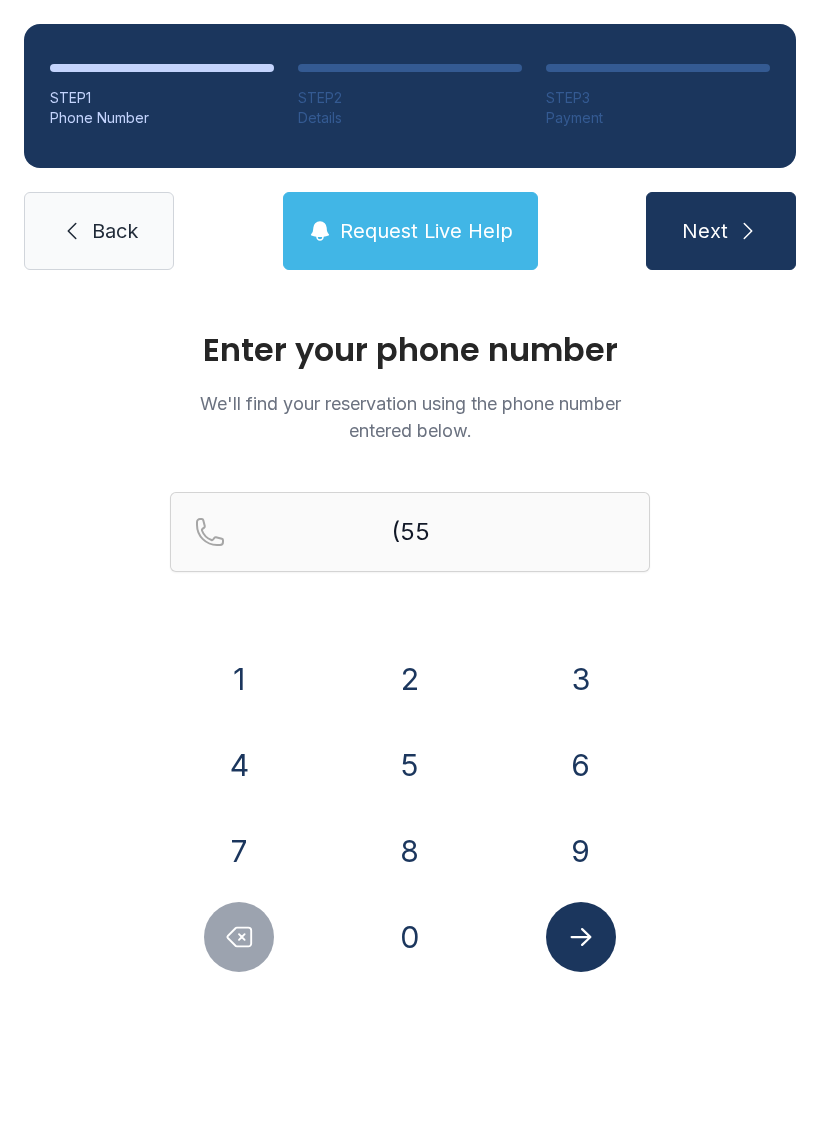 click on "0" at bounding box center (239, 679) 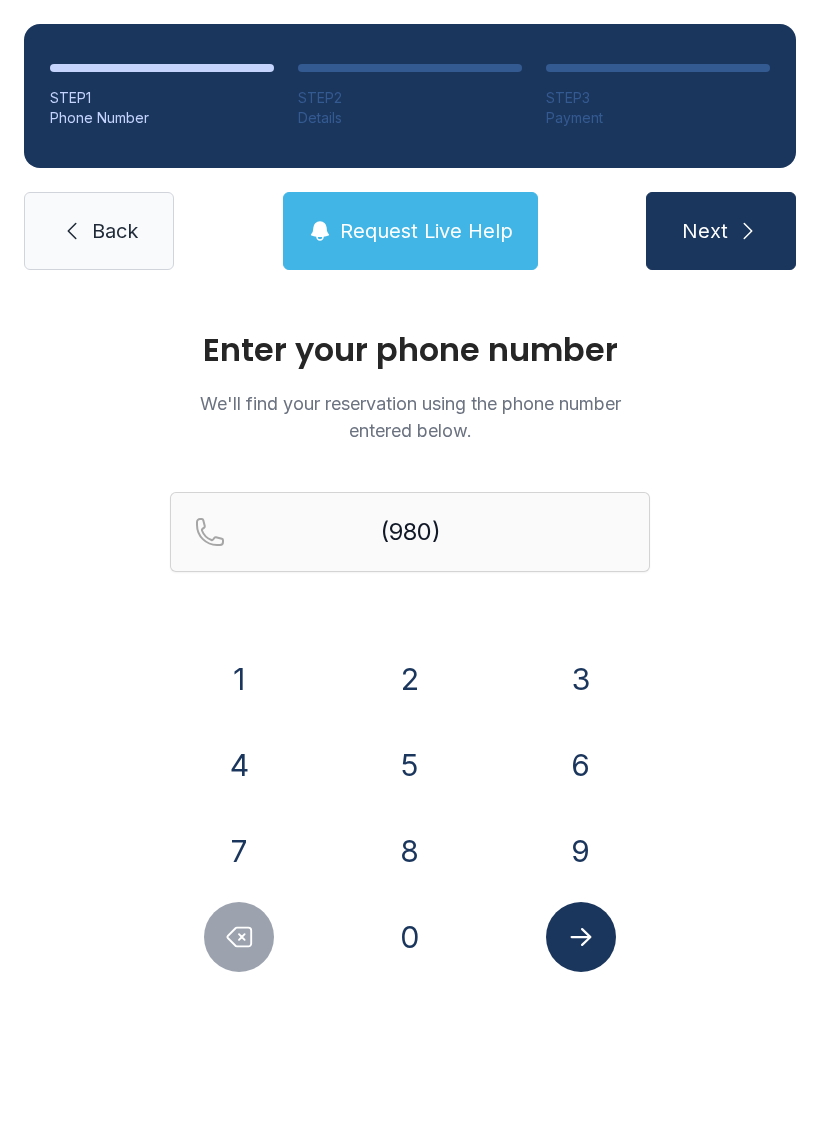 click on "2" at bounding box center [239, 679] 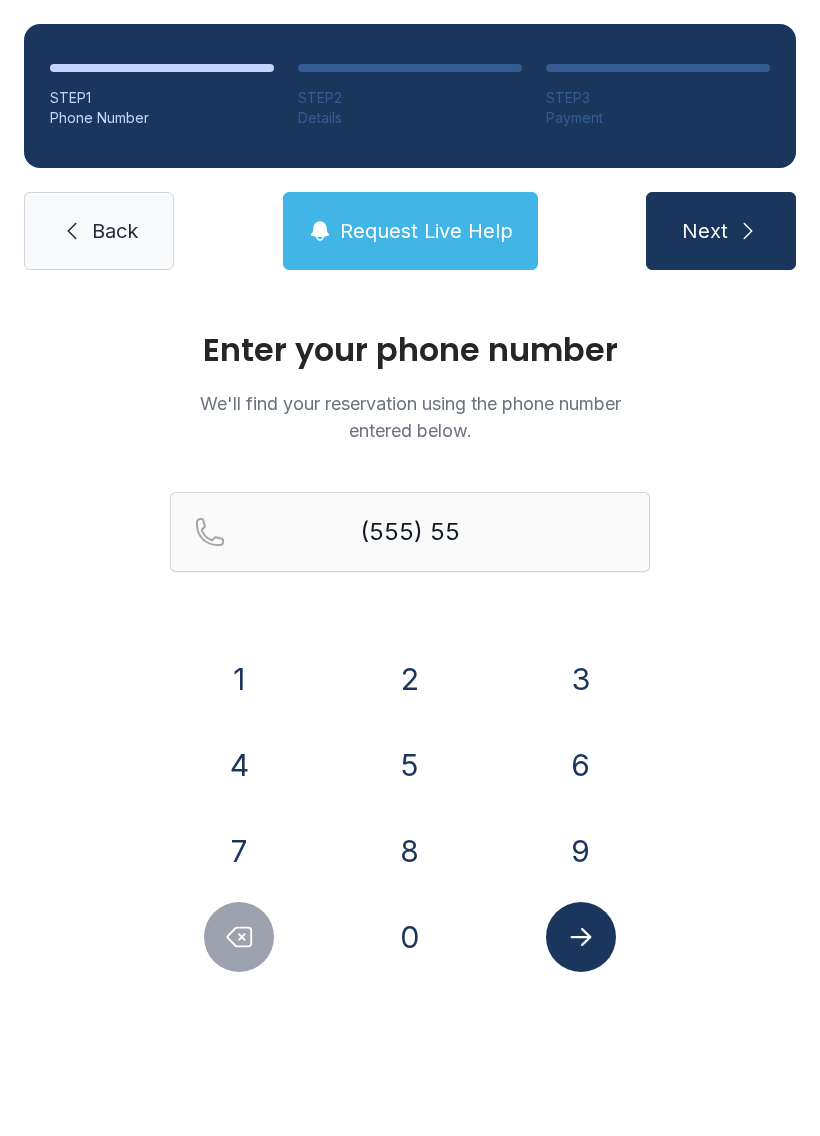 click on "5" at bounding box center (239, 679) 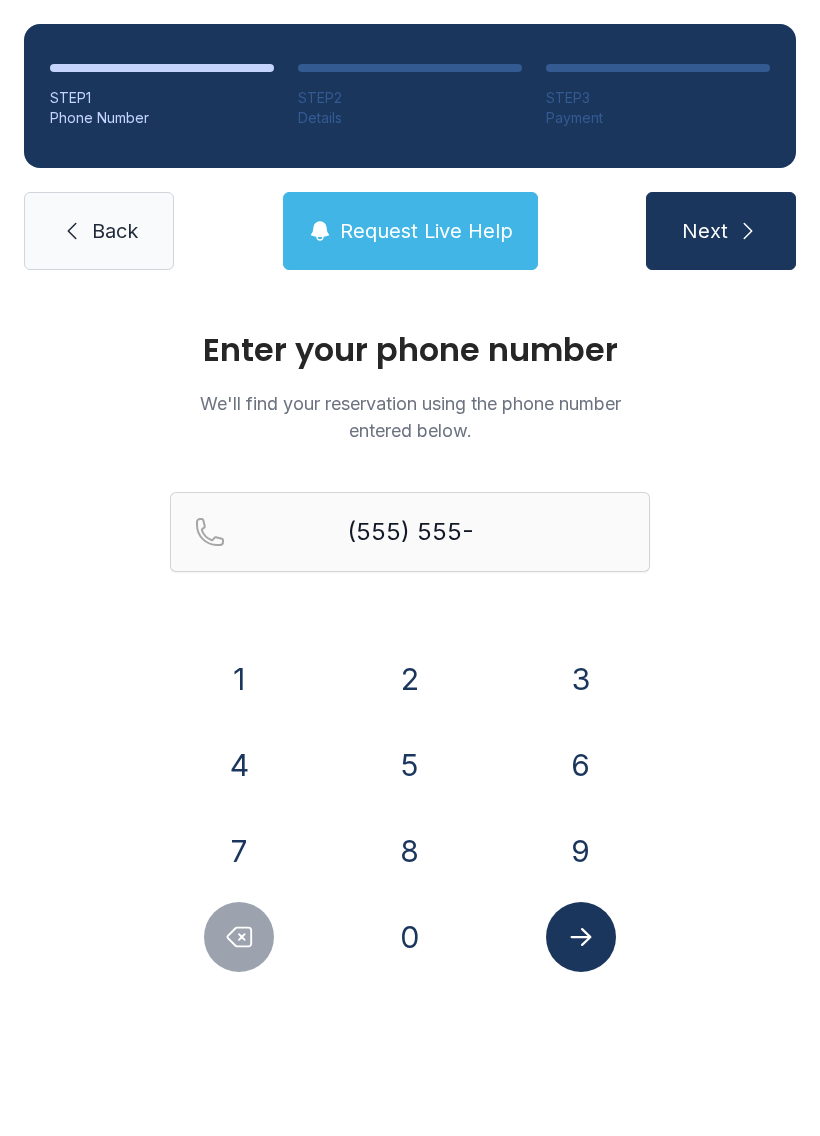 click on "3" at bounding box center (239, 679) 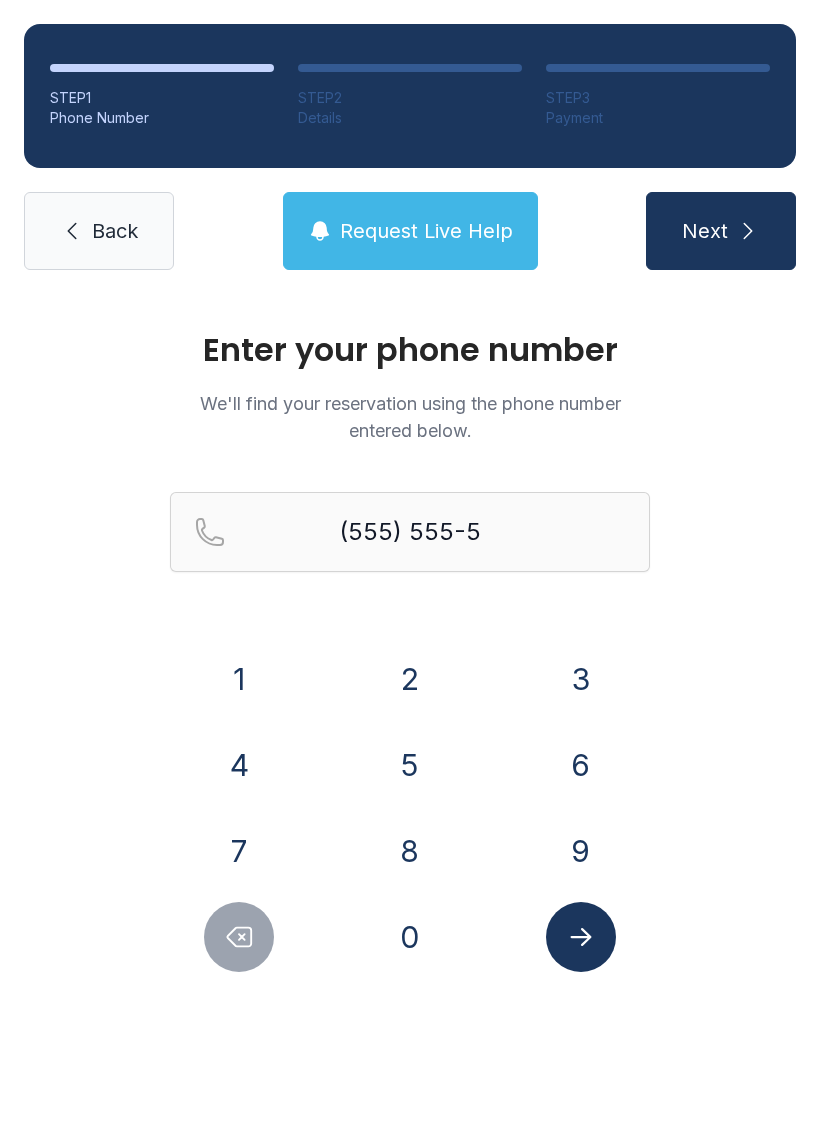 click on "1" at bounding box center (239, 679) 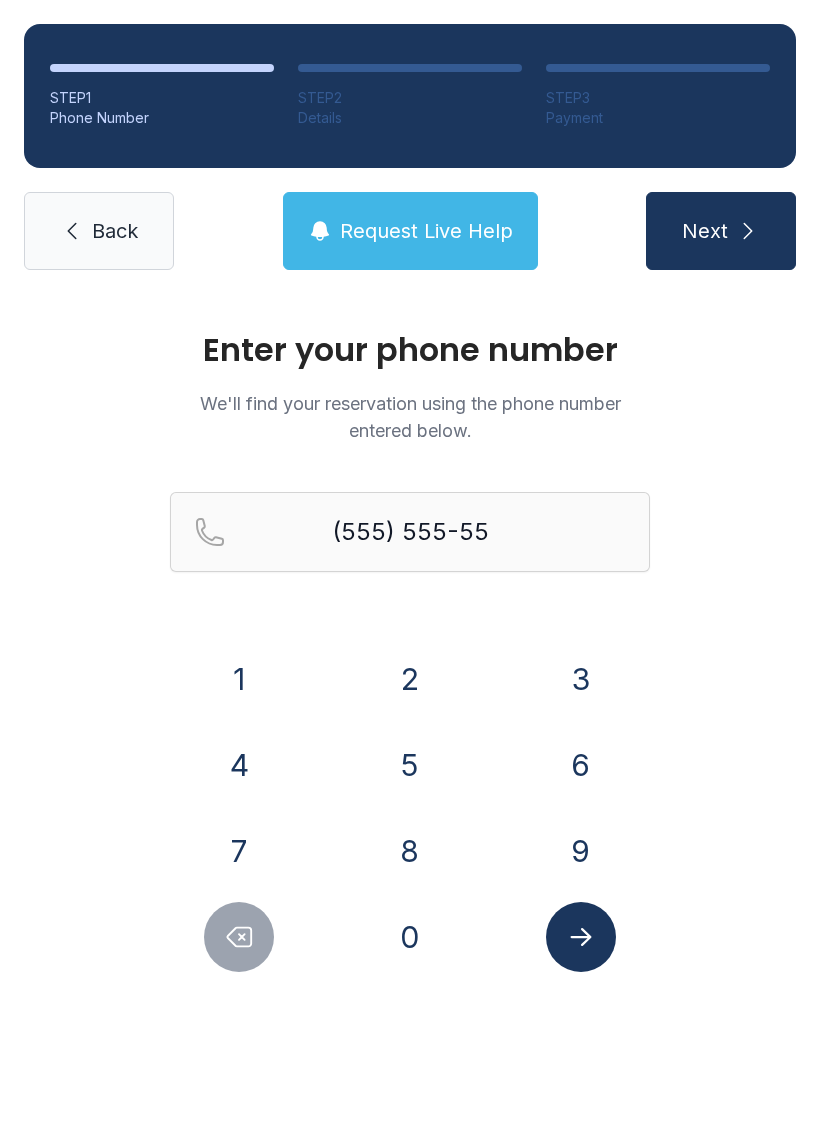 click on "3" at bounding box center (239, 679) 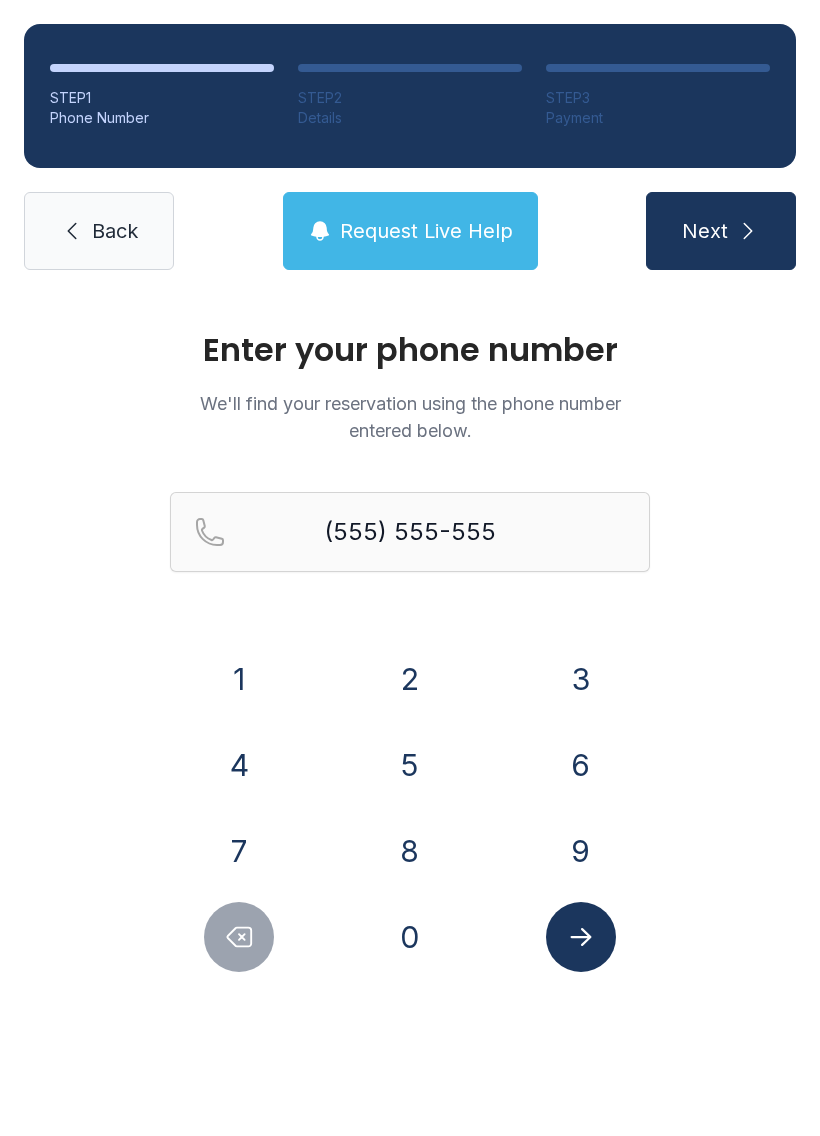 click on "1" at bounding box center [239, 679] 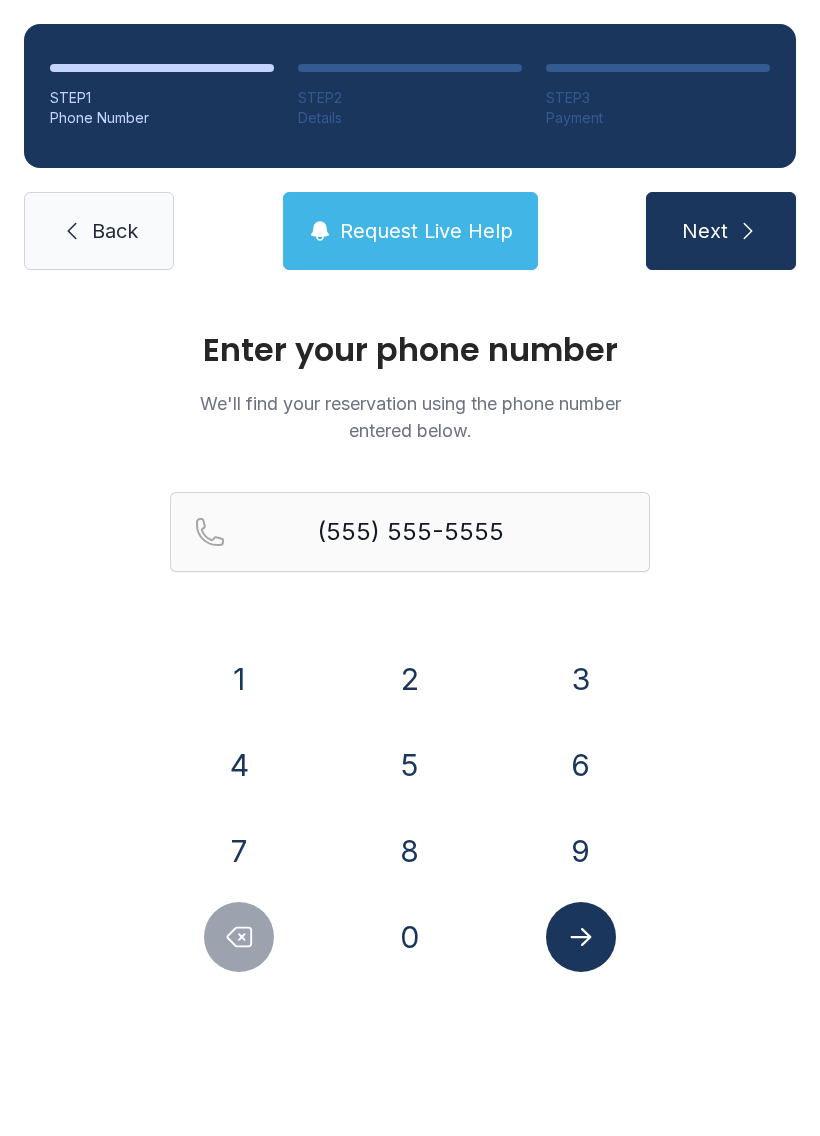 click at bounding box center (240, 937) 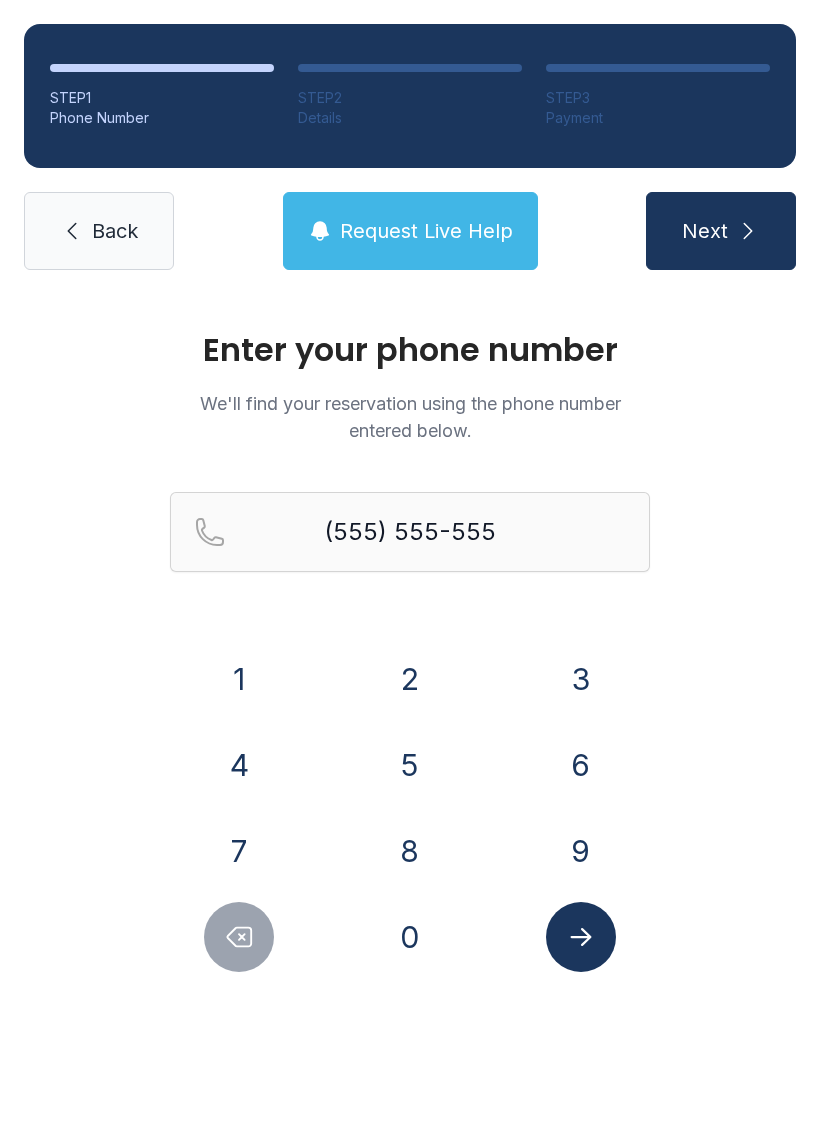 click at bounding box center [239, 937] 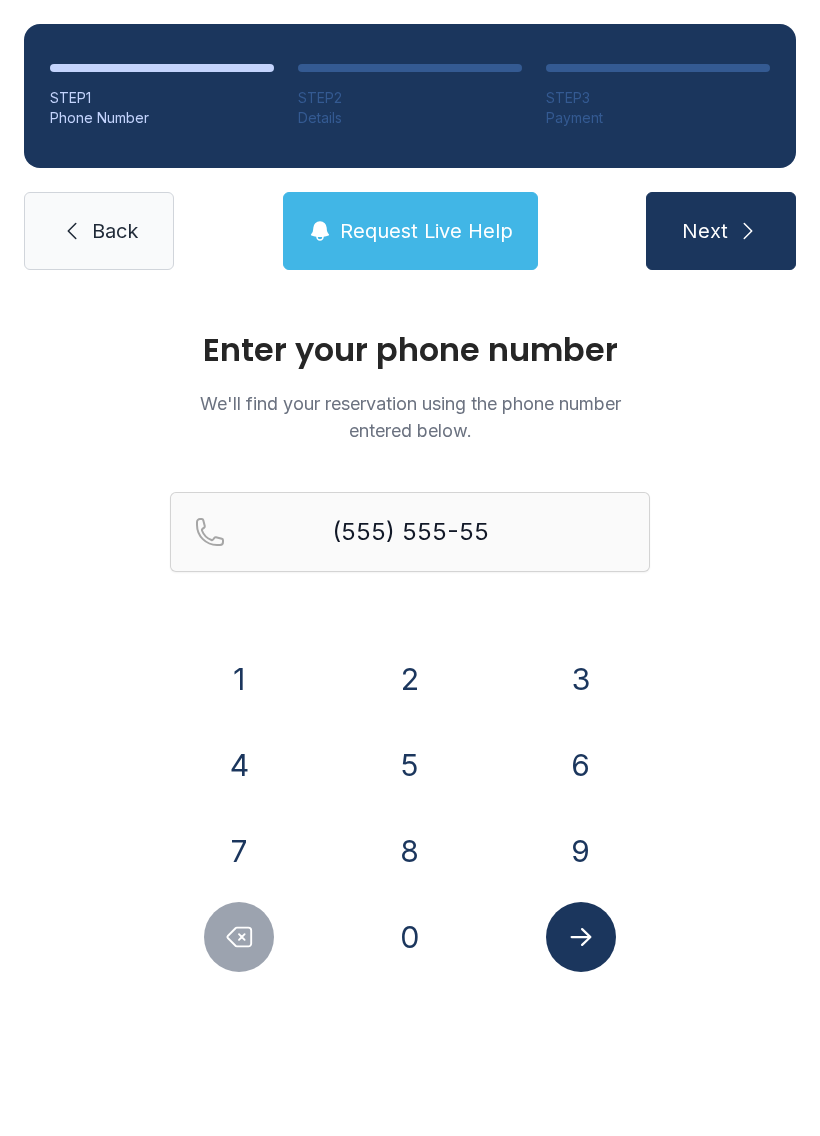 click on "6" at bounding box center [239, 679] 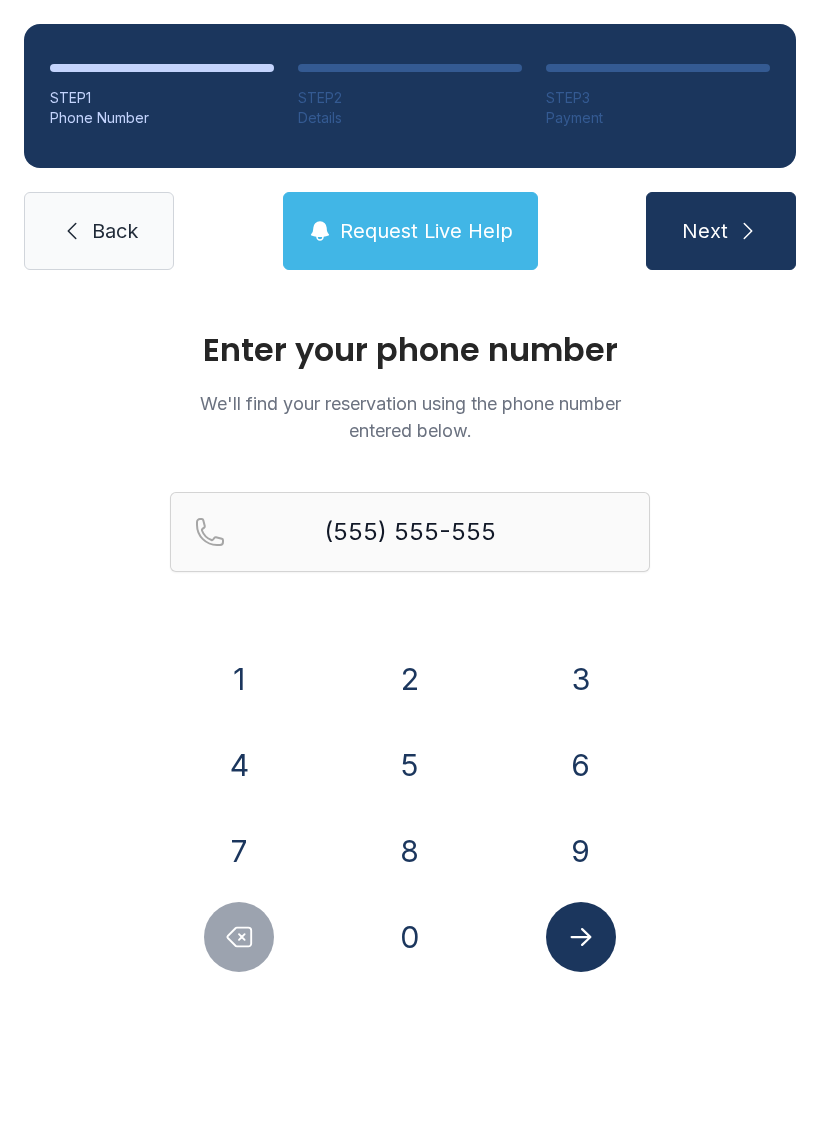 click on "4" at bounding box center [239, 679] 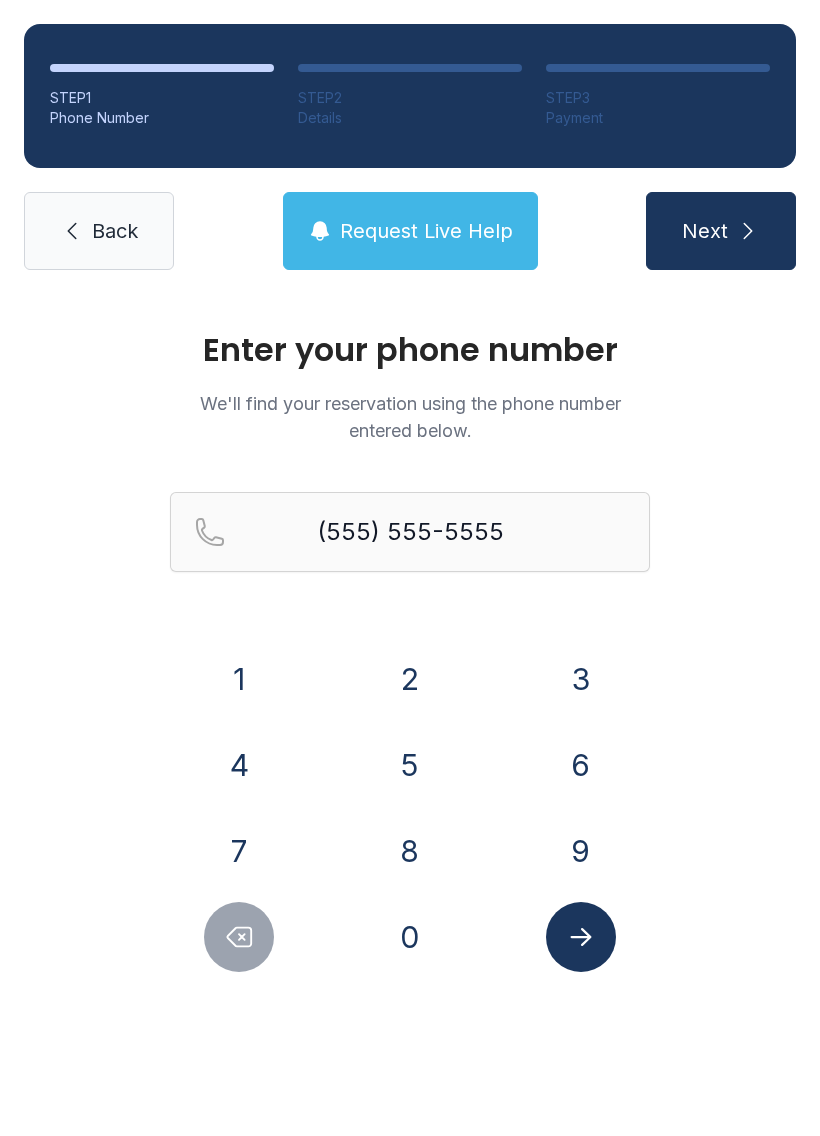 click at bounding box center (581, 937) 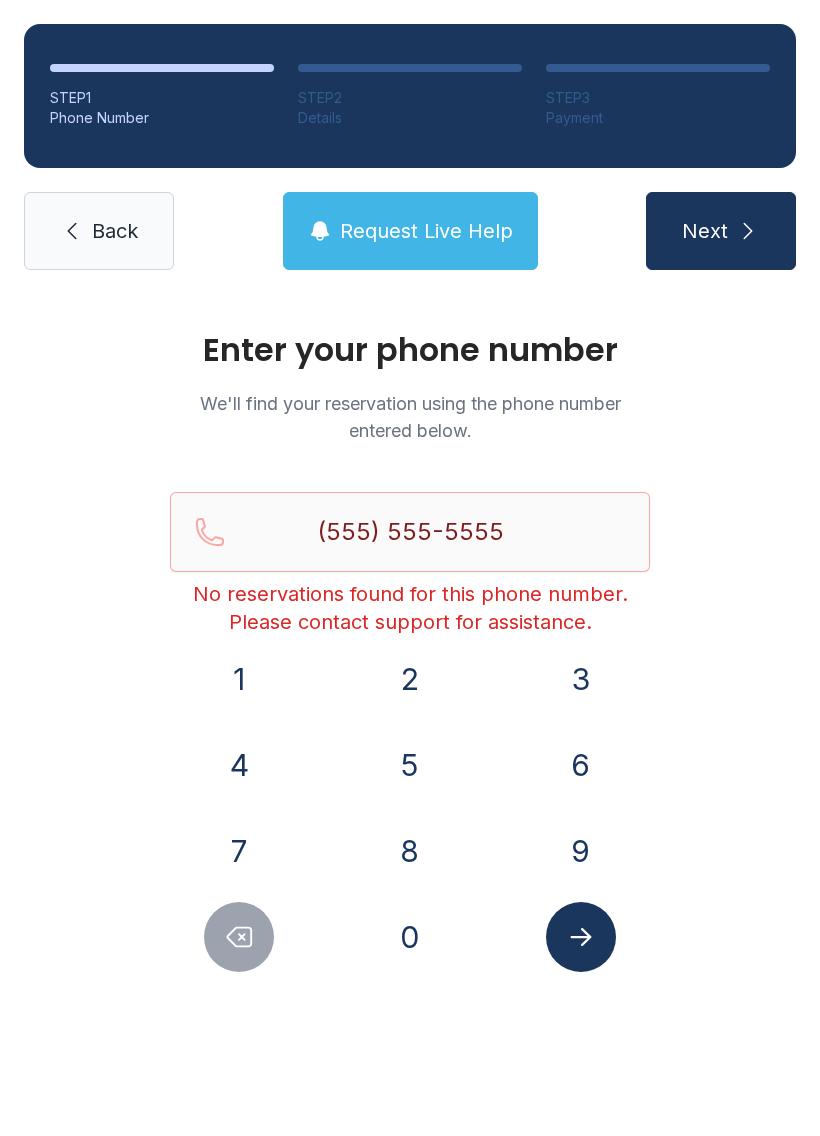 click on "STEP  1 [PHONE] STEP  2 Details STEP  3 Payment Back Request Live Help Next" at bounding box center [410, 147] 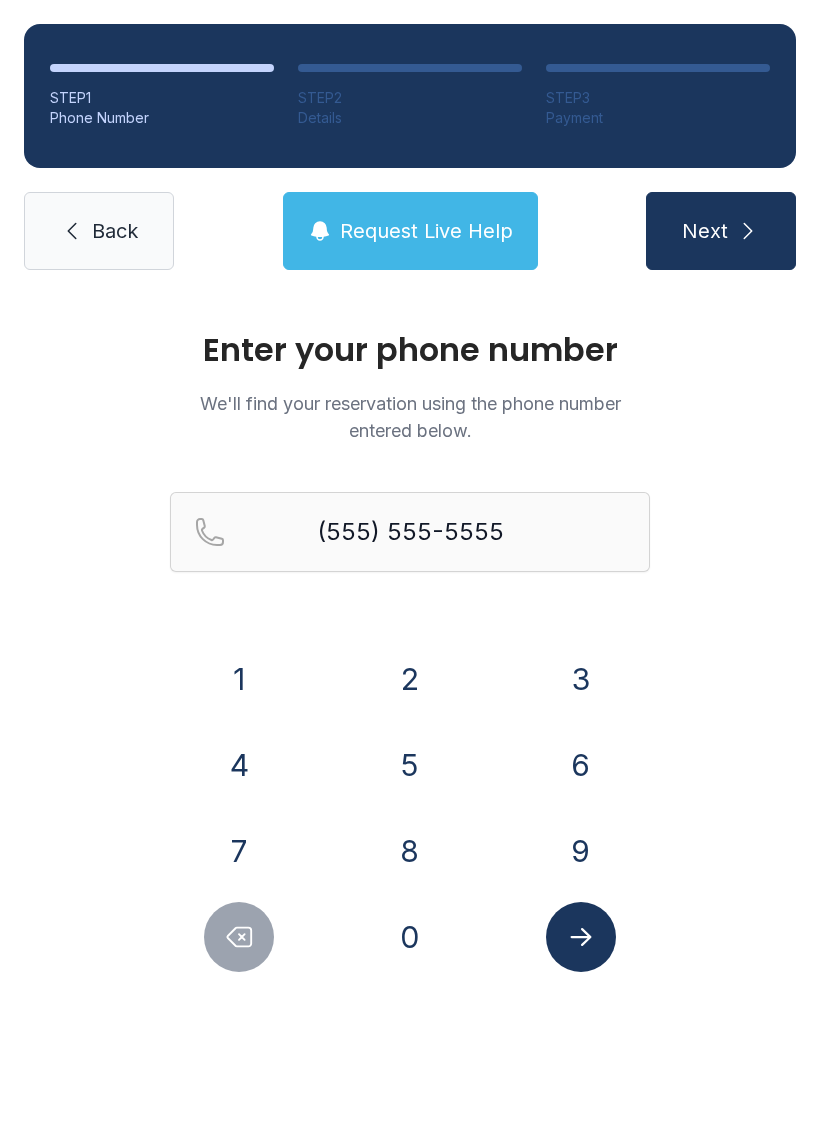 click on "Request Live Help" at bounding box center [410, 231] 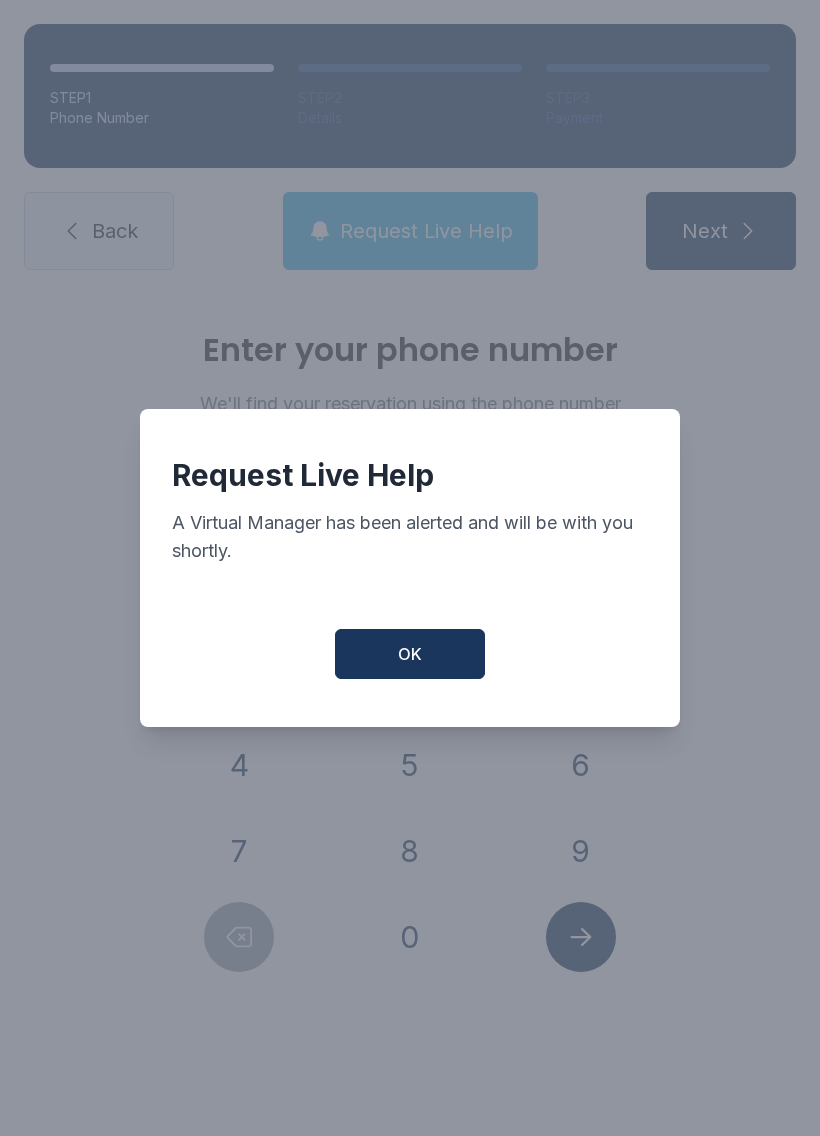 click on "OK" at bounding box center (410, 654) 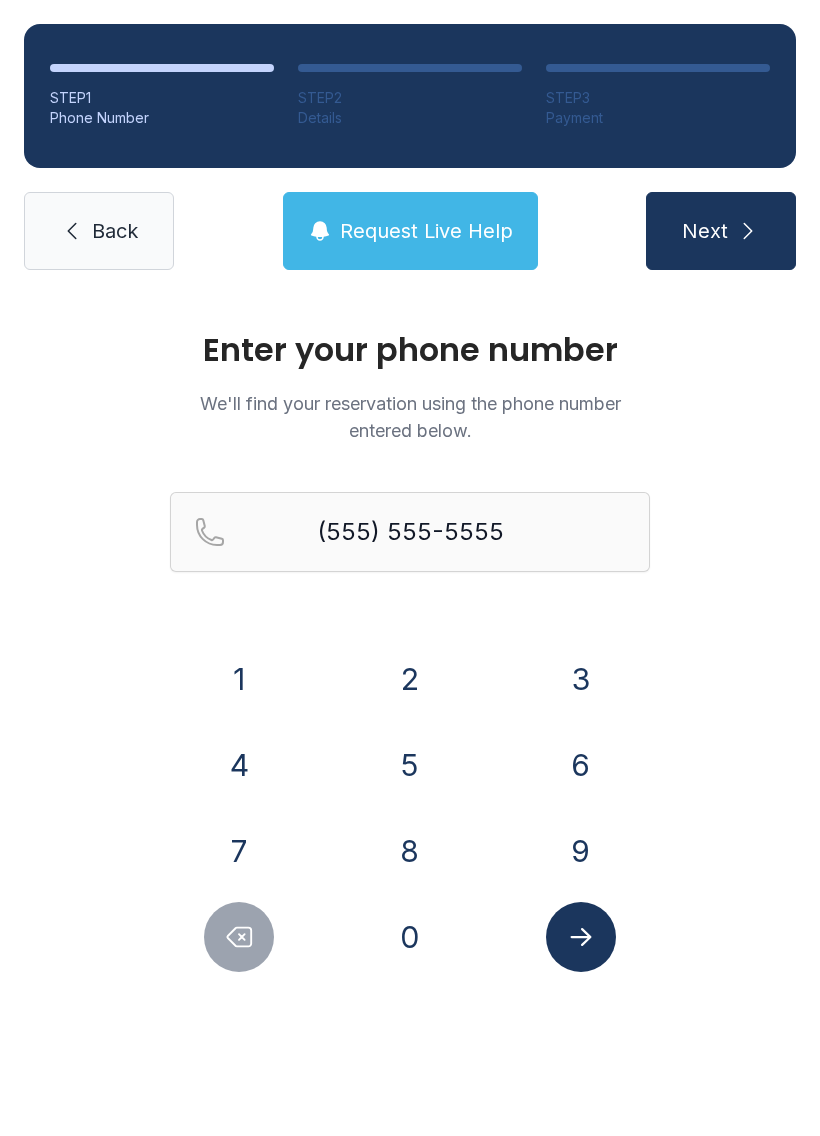 click on "Back" at bounding box center [99, 231] 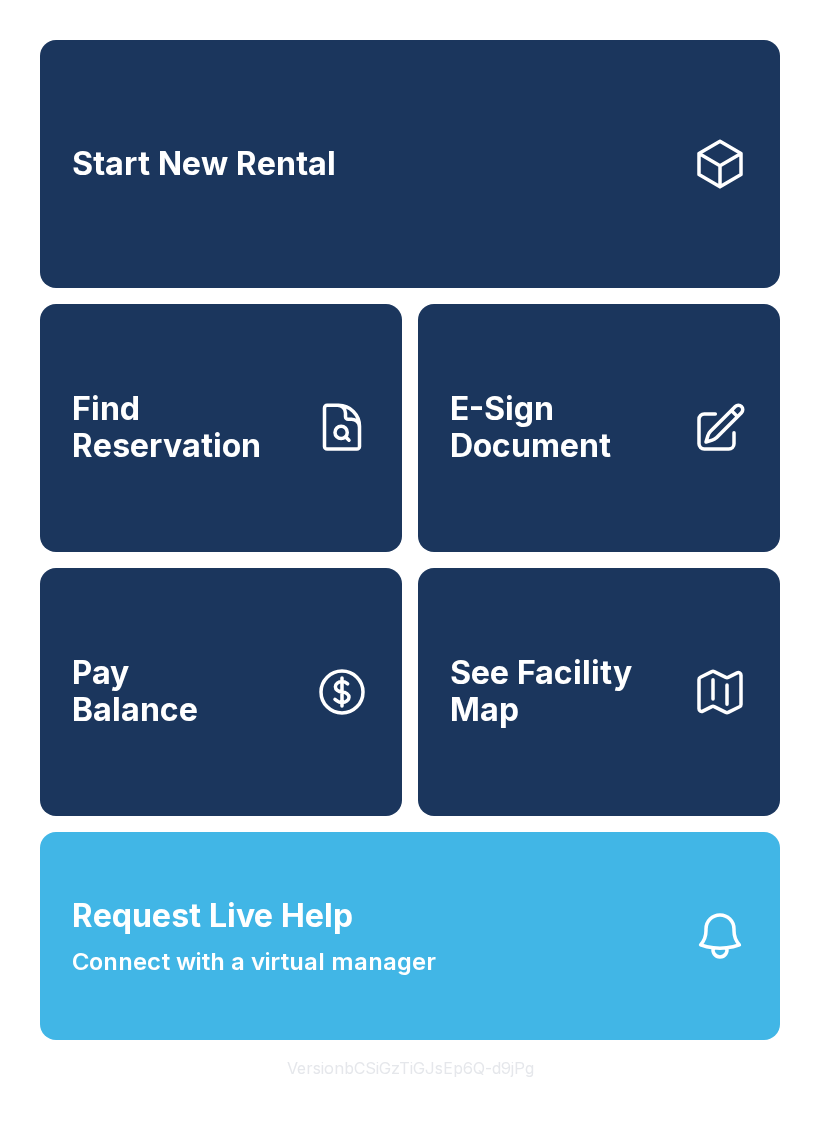 click on "Pay  Balance" at bounding box center (221, 692) 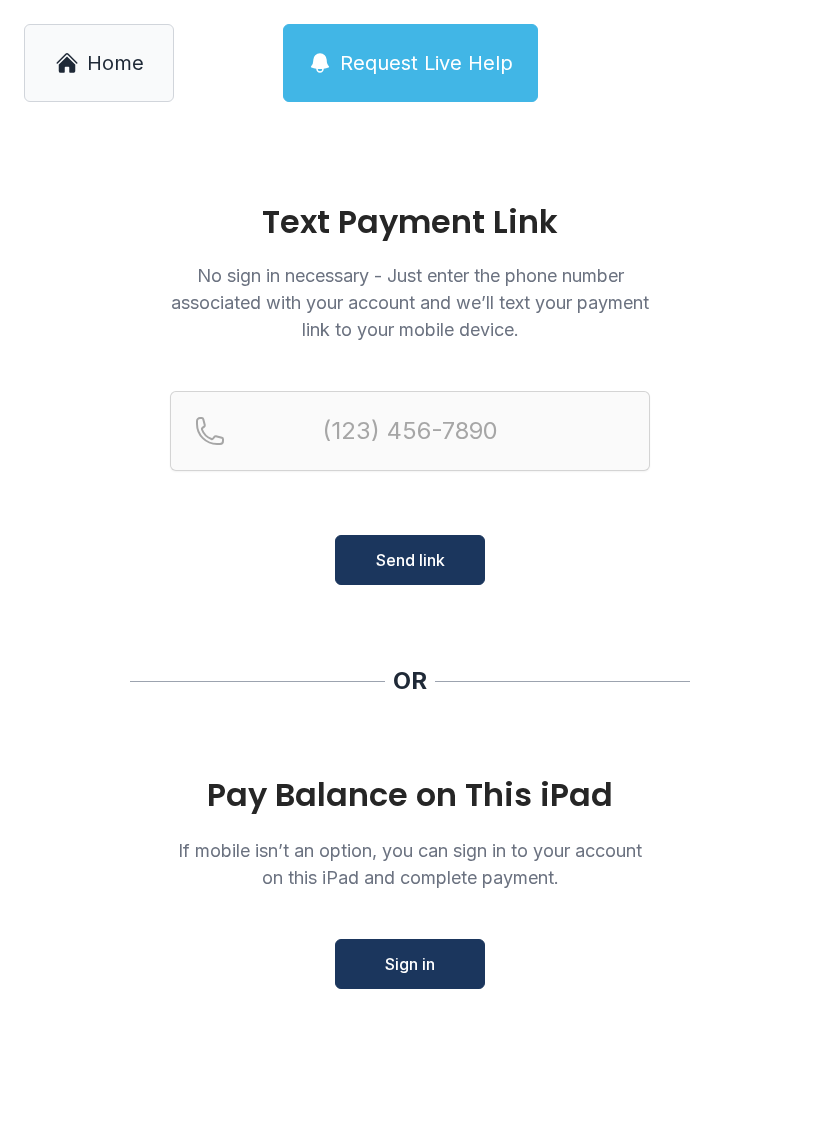 click on "Home" at bounding box center [115, 63] 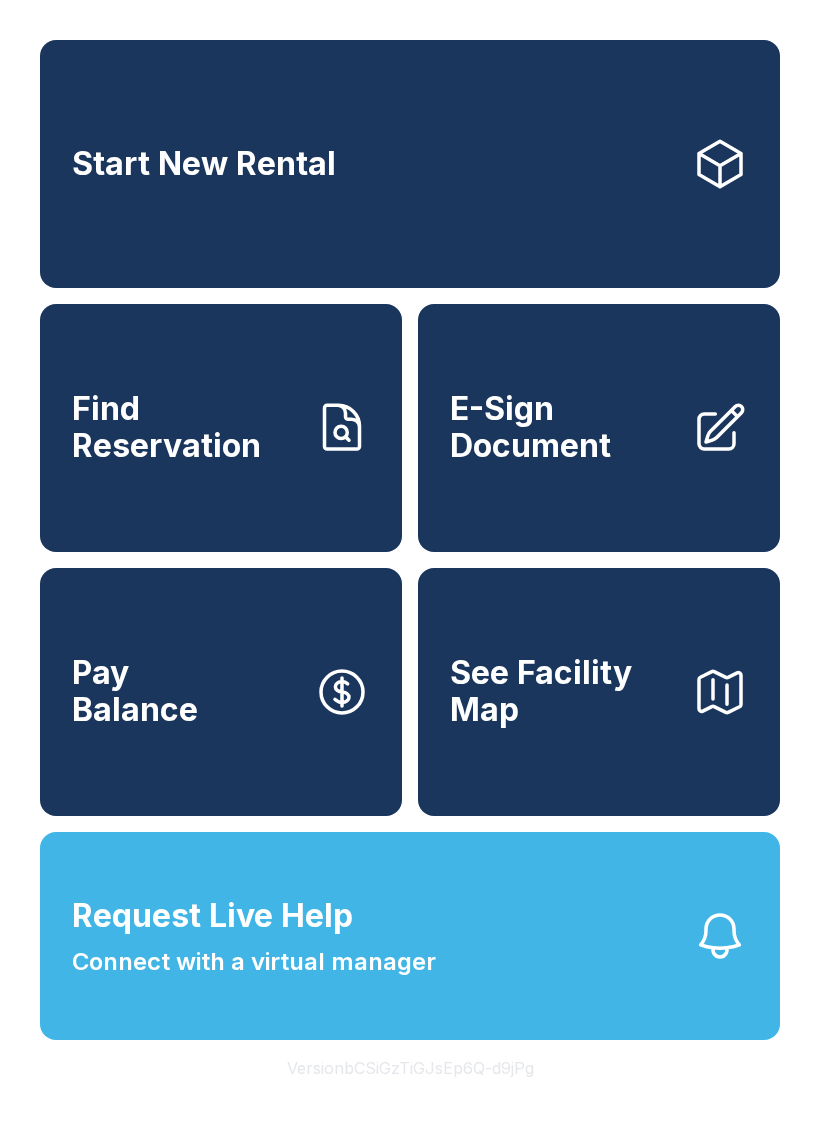 click on "Request Live Help Connect with a virtual manager" at bounding box center [254, 936] 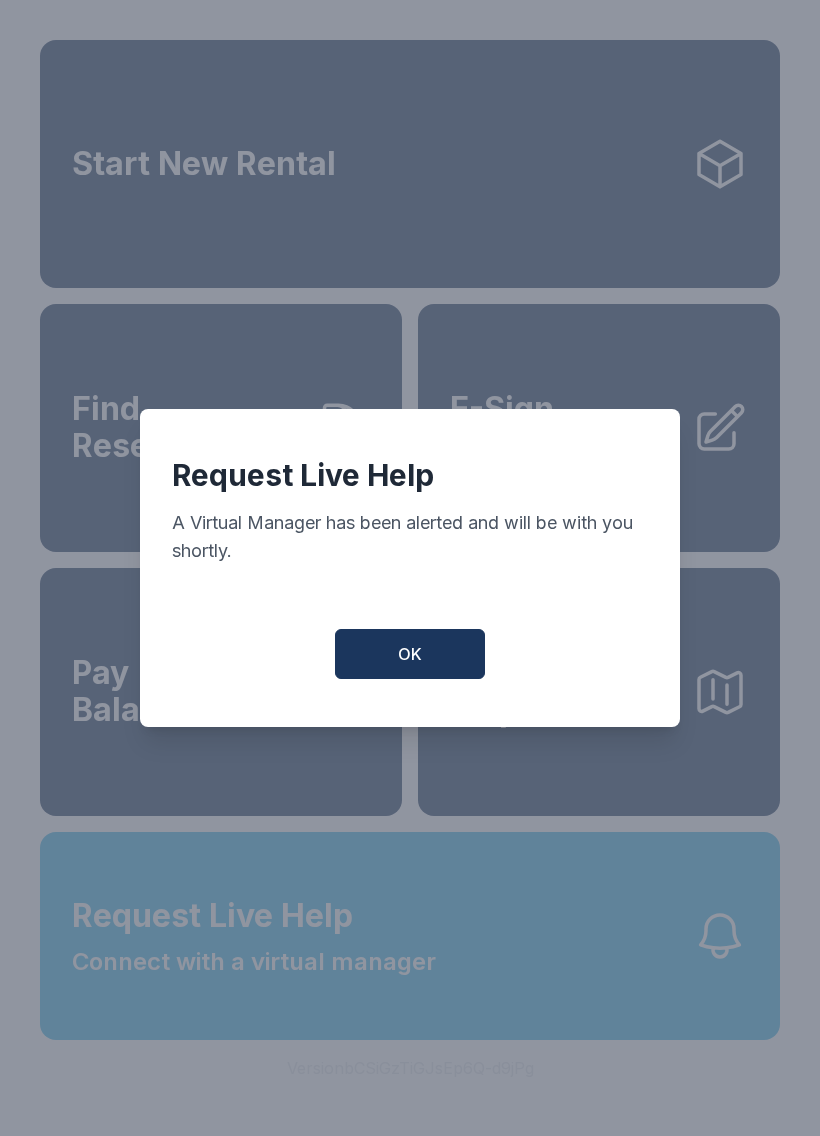 click on "OK" at bounding box center [410, 654] 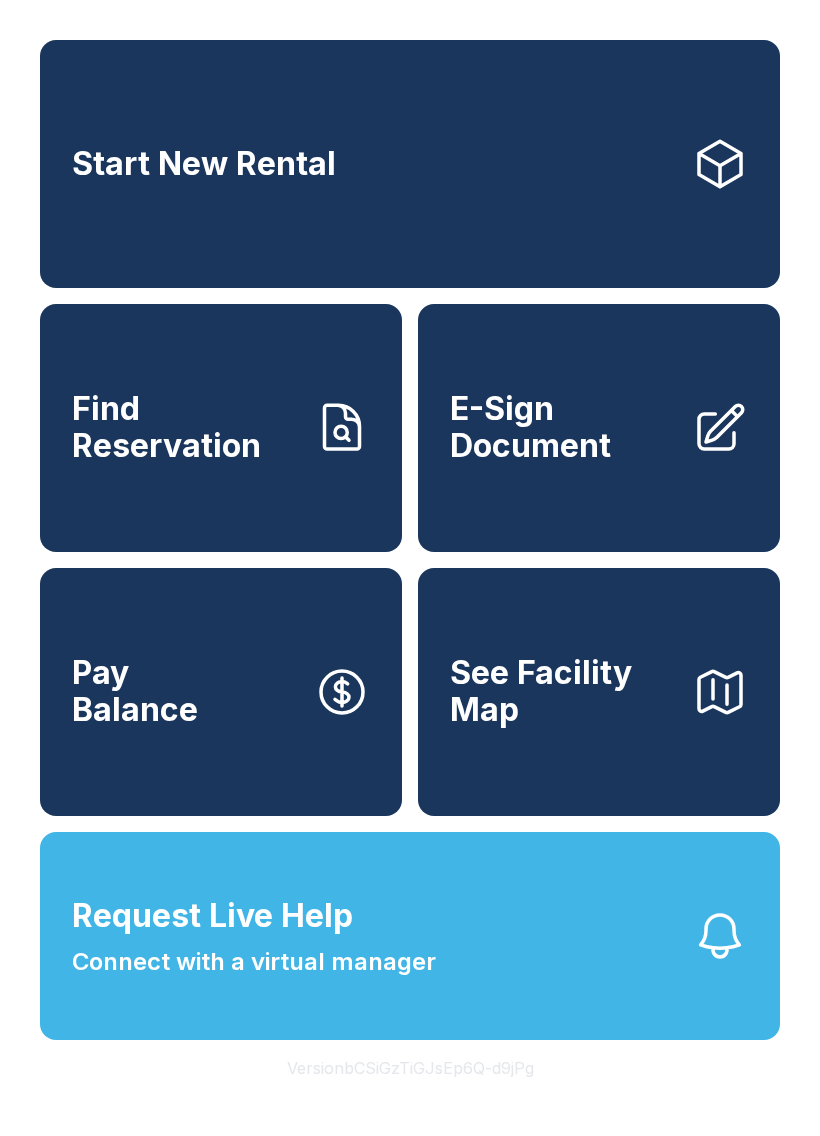 click on "See Facility Map" at bounding box center (563, 691) 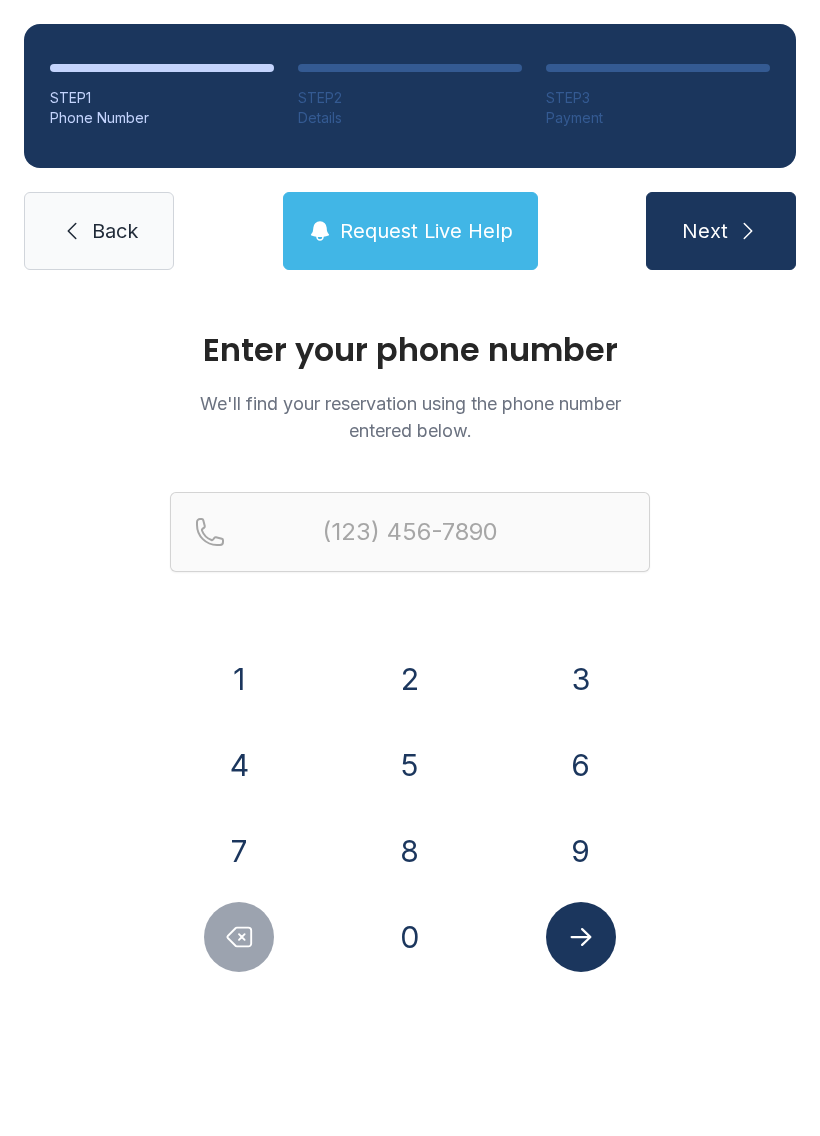 click on "Back" at bounding box center [99, 231] 